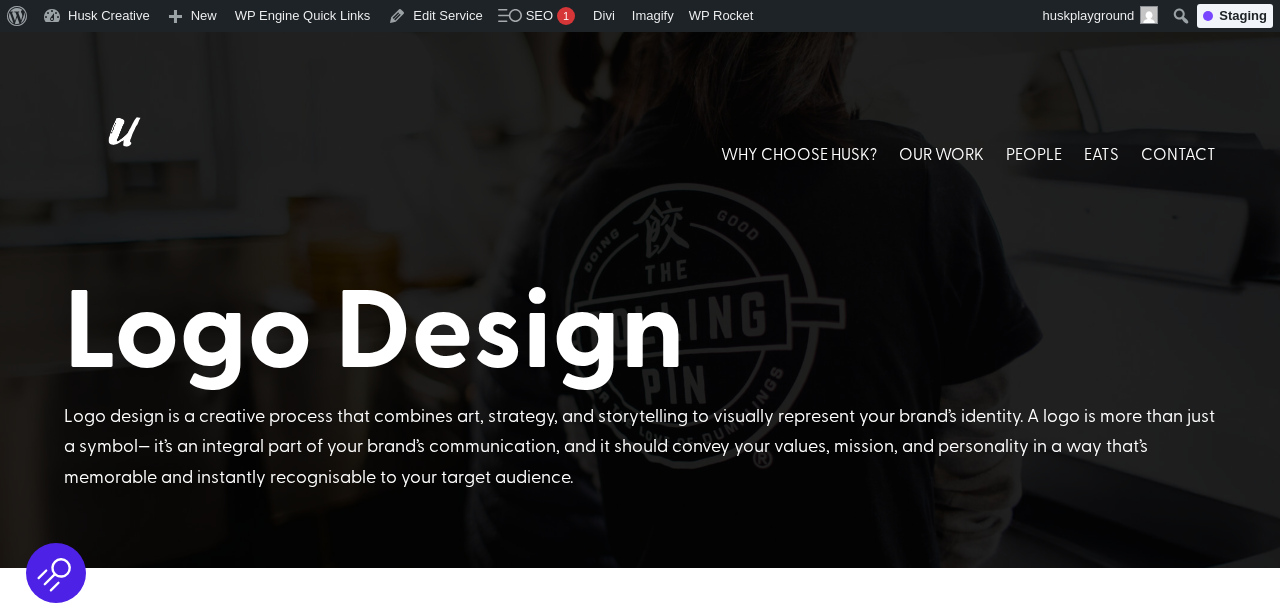 scroll, scrollTop: 85, scrollLeft: 0, axis: vertical 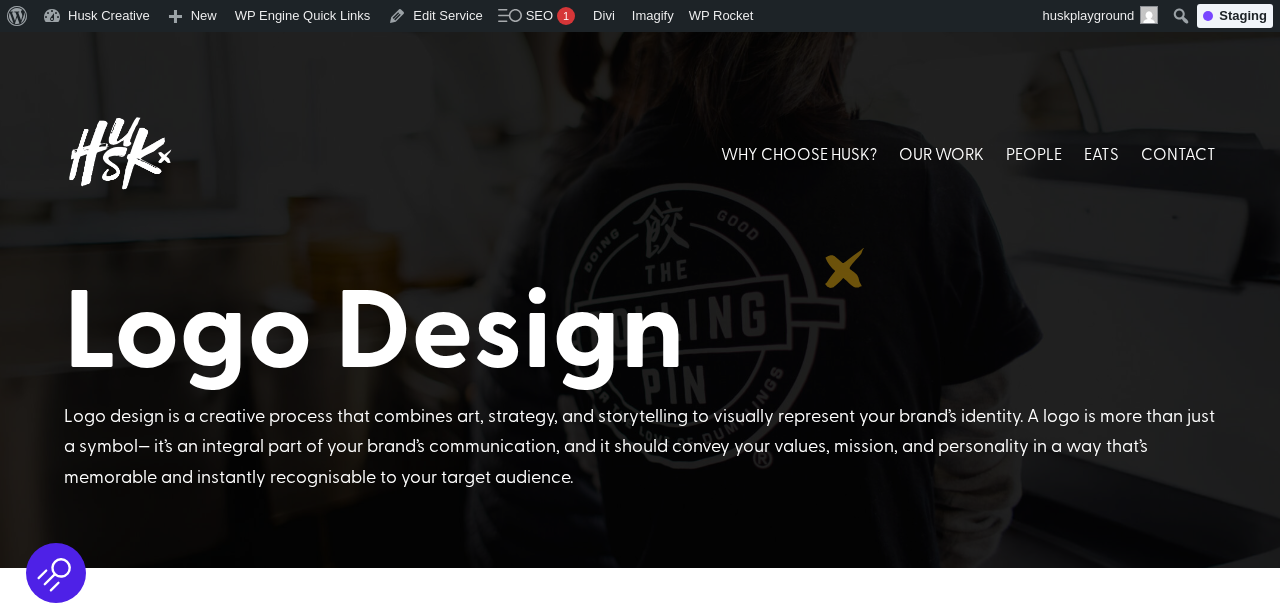 click on "WHY CHOOSE HUSK?
OUR WORK
PEOPLE
EATS
CONTACT
WHY CHOOSE HUSK?
OUR WORK
PEOPLE
EATS
CONTACT" at bounding box center (640, 153) 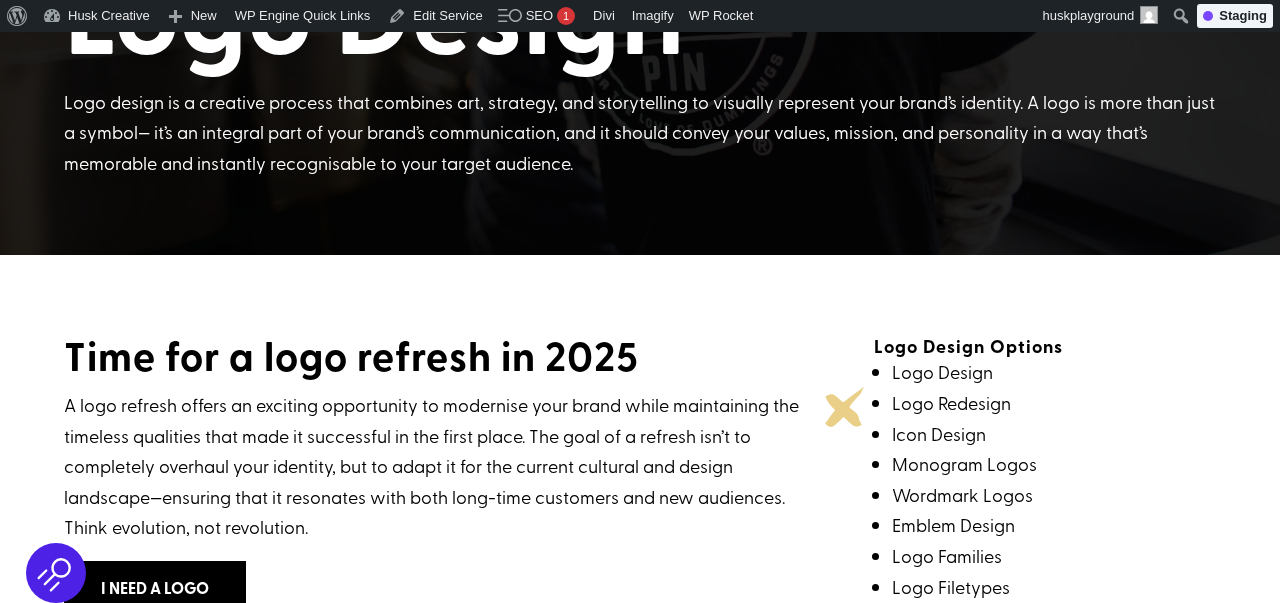 scroll, scrollTop: 0, scrollLeft: 0, axis: both 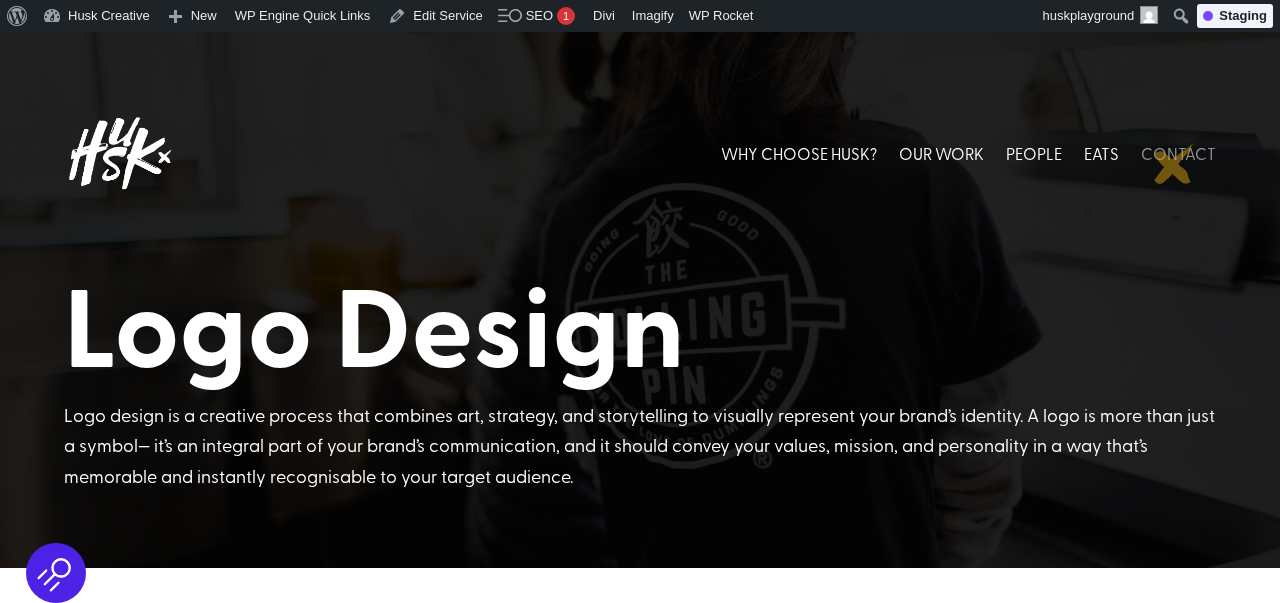 click on "CONTACT" at bounding box center [1178, 153] 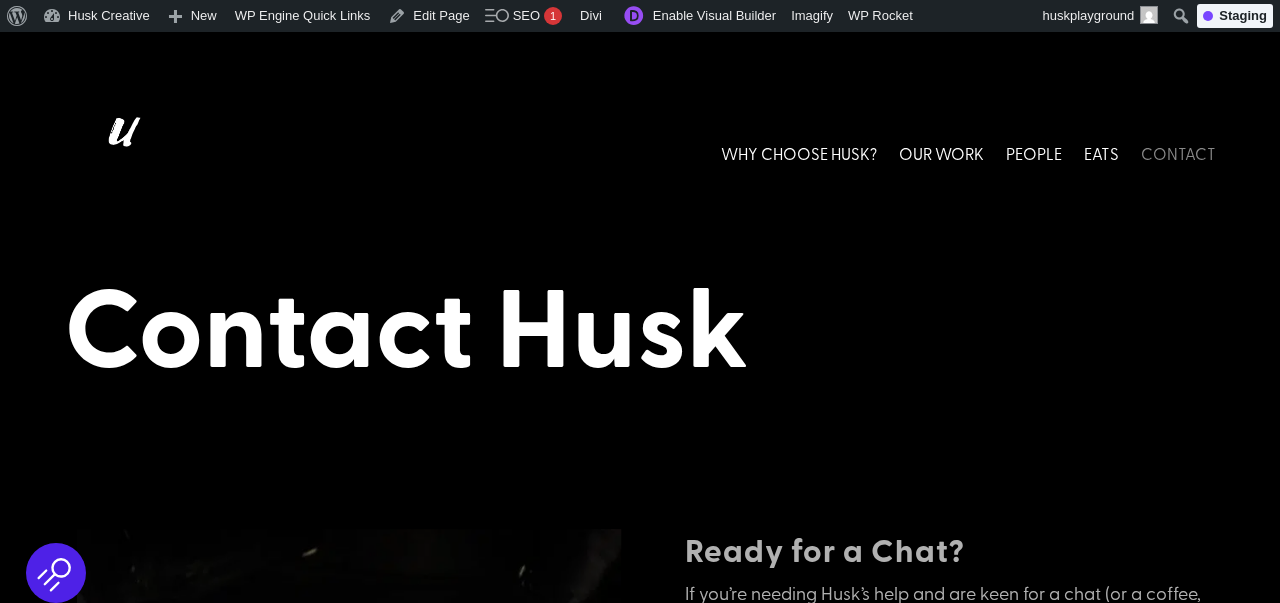 scroll, scrollTop: 0, scrollLeft: 0, axis: both 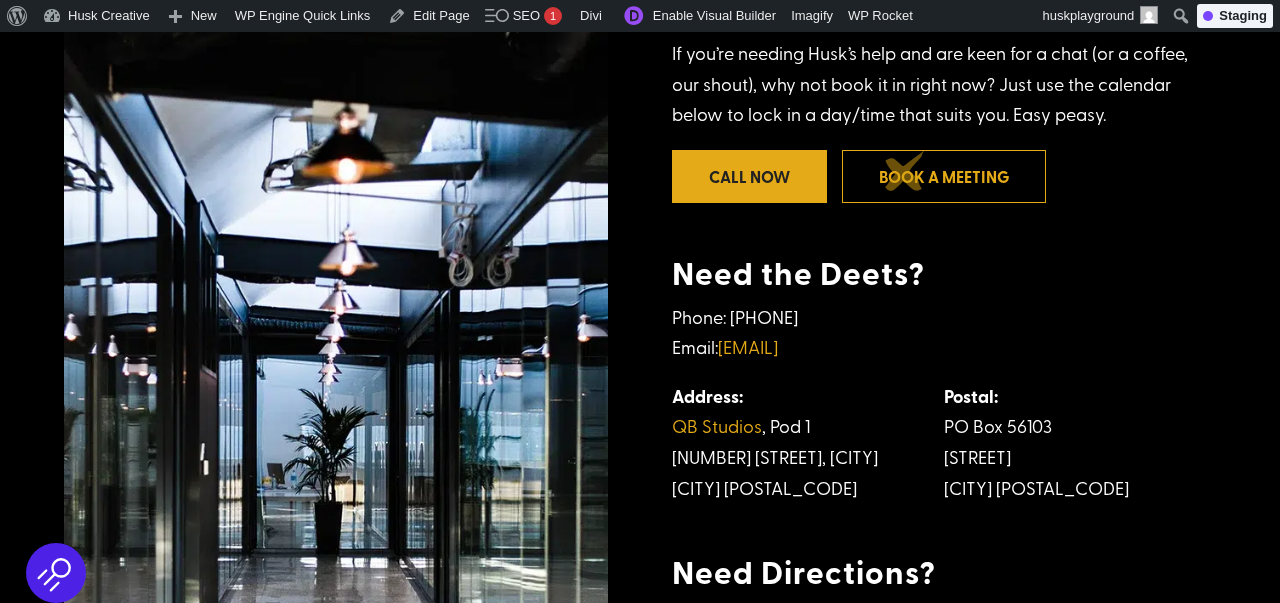 click on "Book a meeting" at bounding box center (944, 176) 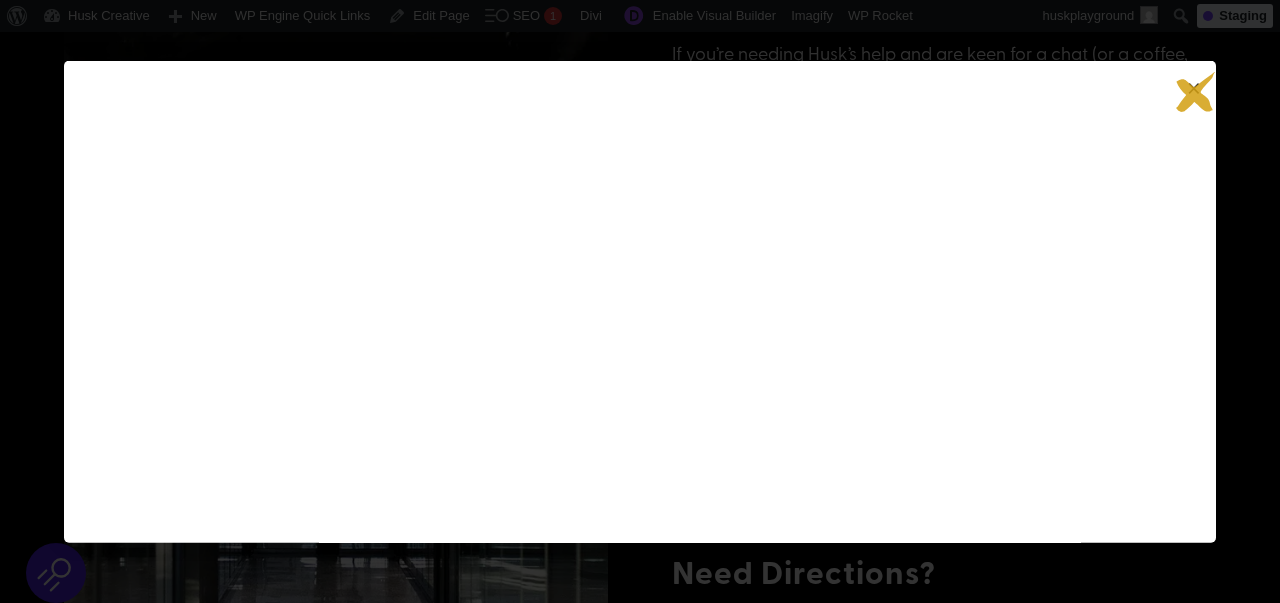 click on "×" at bounding box center [1194, 87] 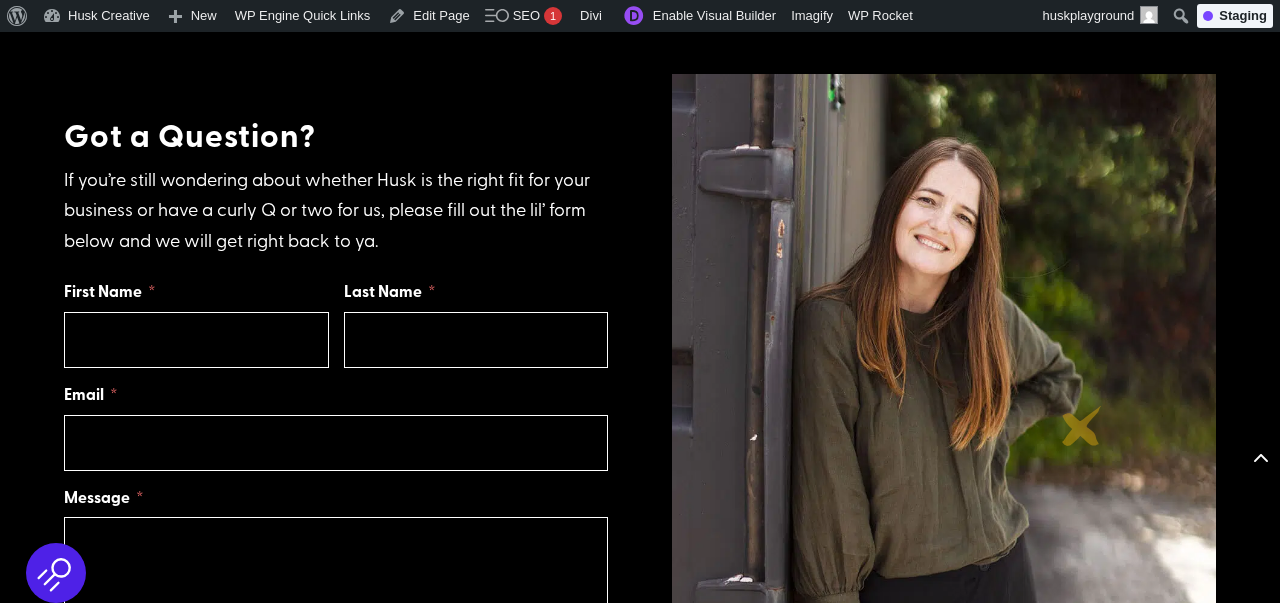 scroll, scrollTop: 1341, scrollLeft: 0, axis: vertical 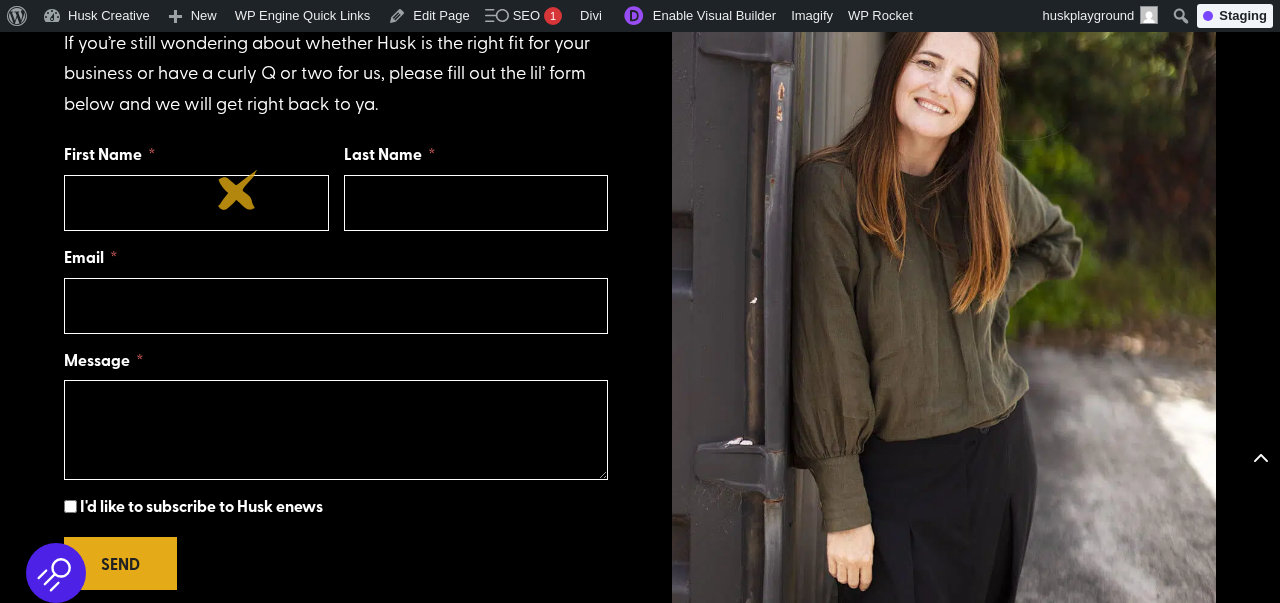 click on "First Name" at bounding box center [196, 203] 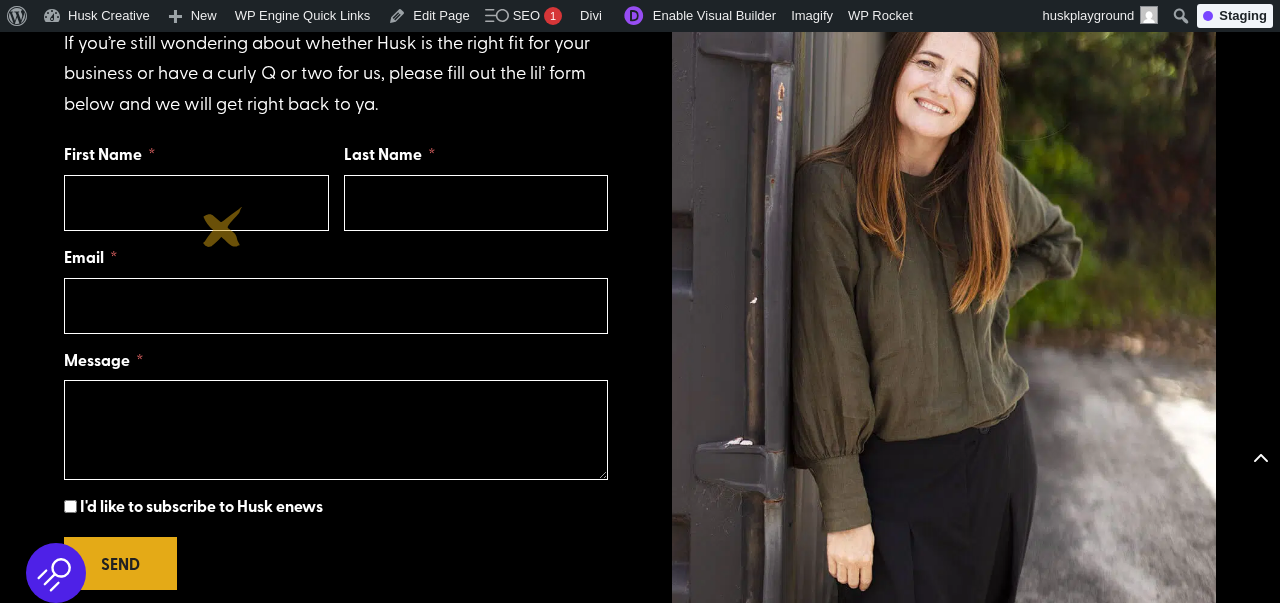 type on "Bri" 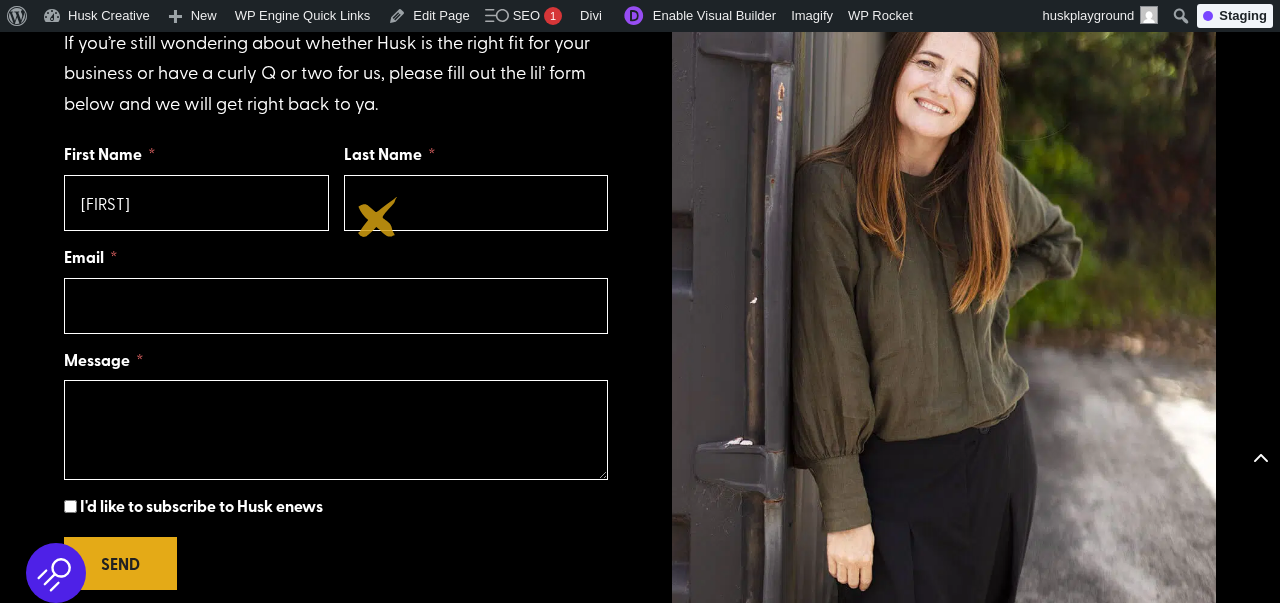 click on "Last Name" at bounding box center [476, 203] 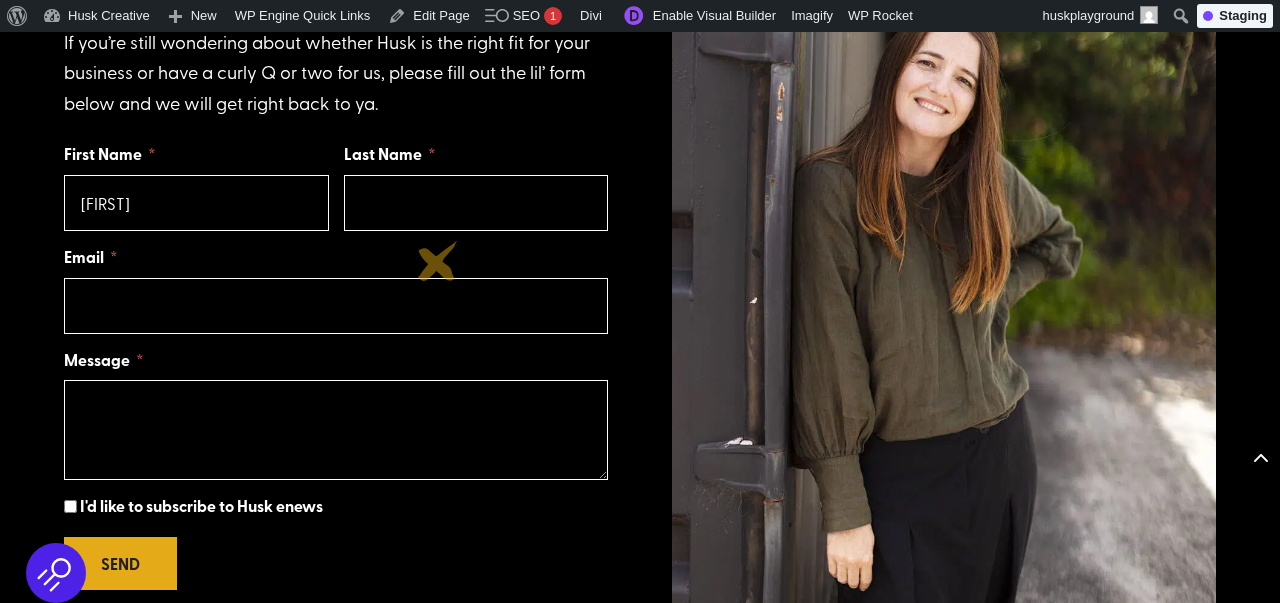type on "Obrien" 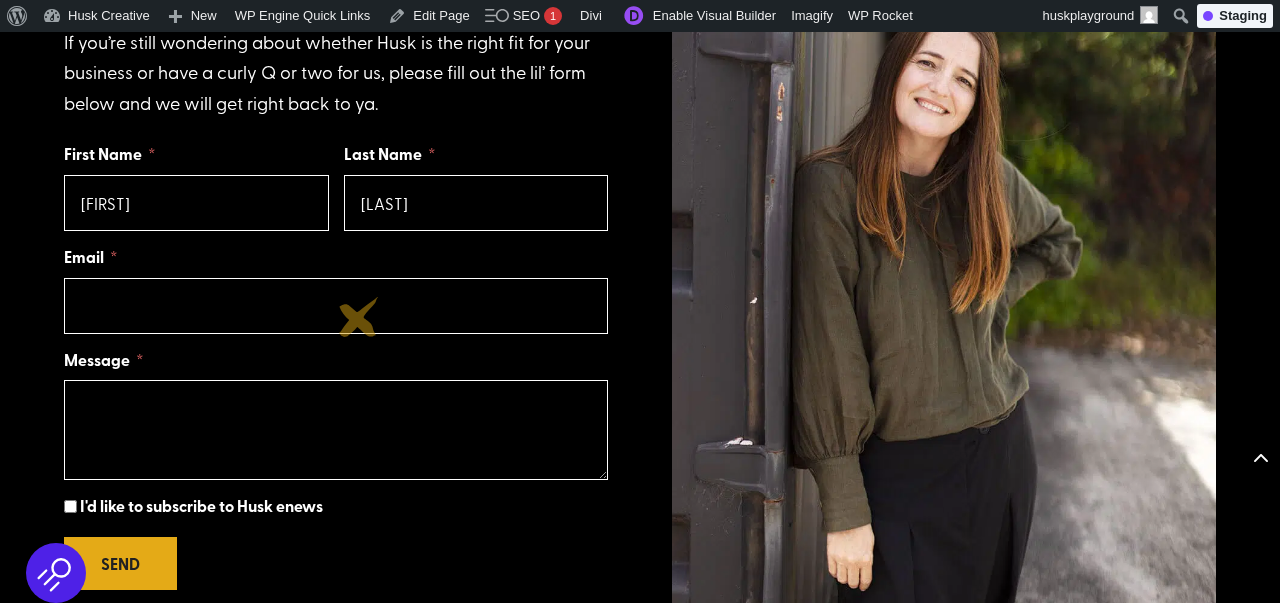 click on "Email" at bounding box center [336, 306] 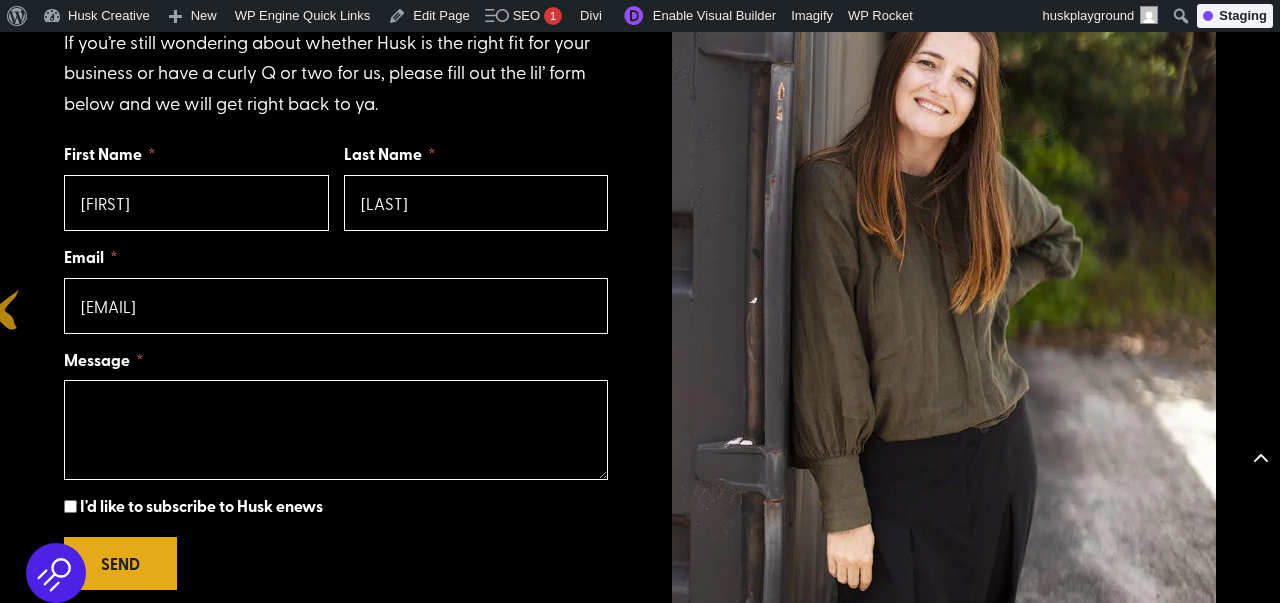 drag, startPoint x: 154, startPoint y: 315, endPoint x: 0, endPoint y: 295, distance: 155.29327 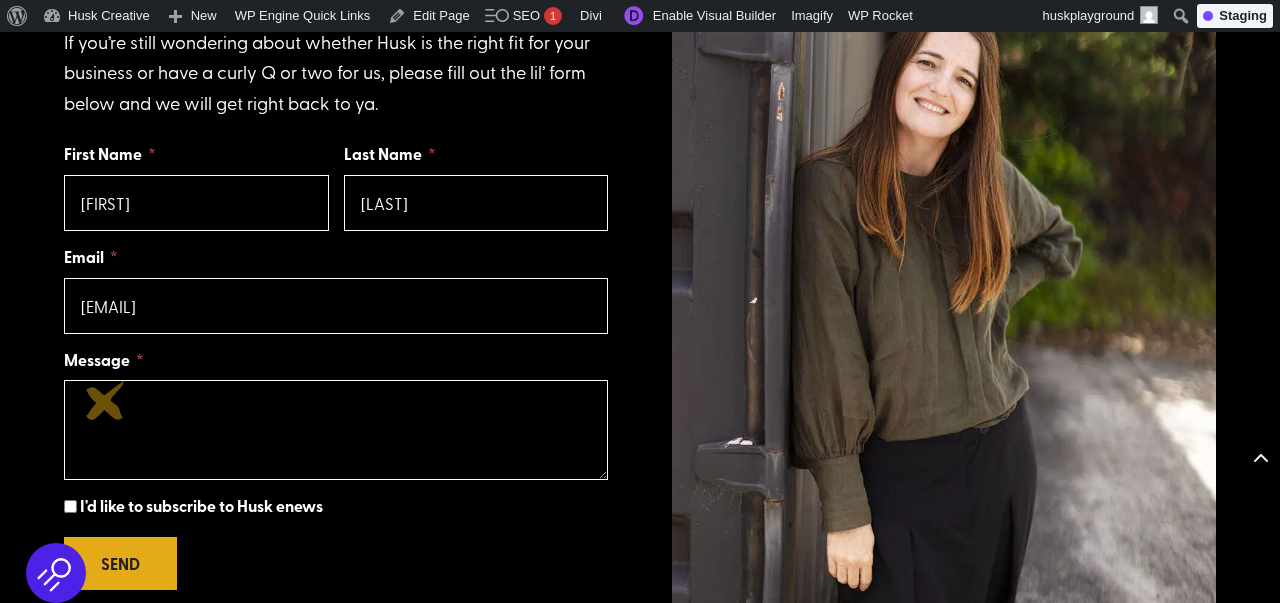type on "bri@husk.co.nz" 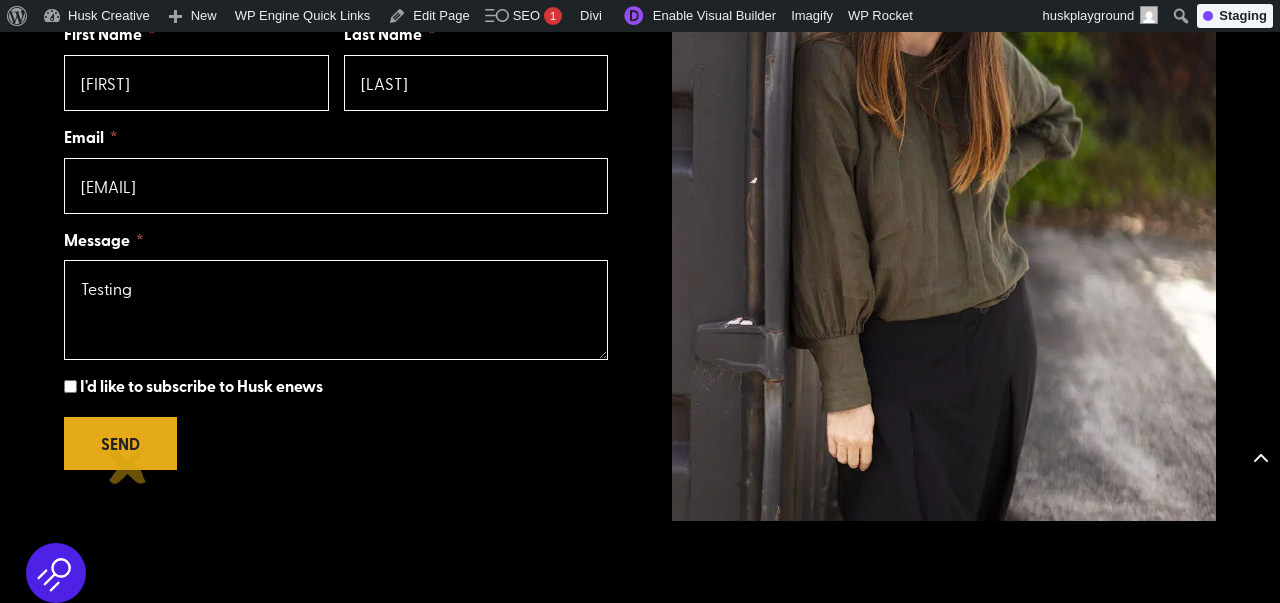 scroll, scrollTop: 1627, scrollLeft: 0, axis: vertical 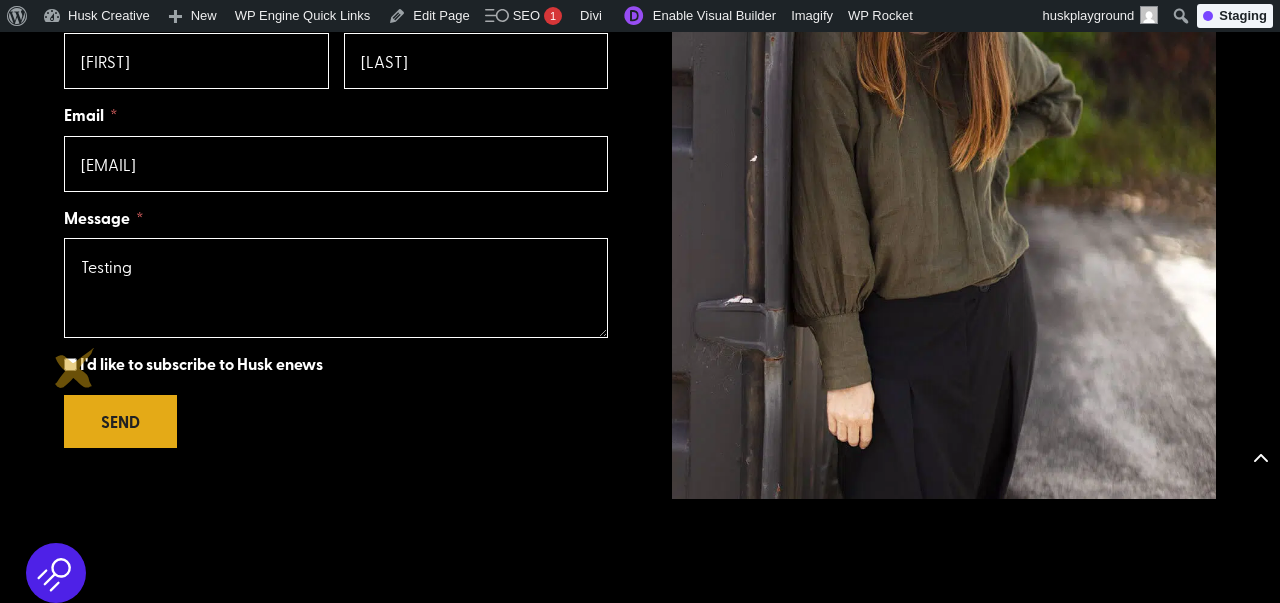 type on "Testing" 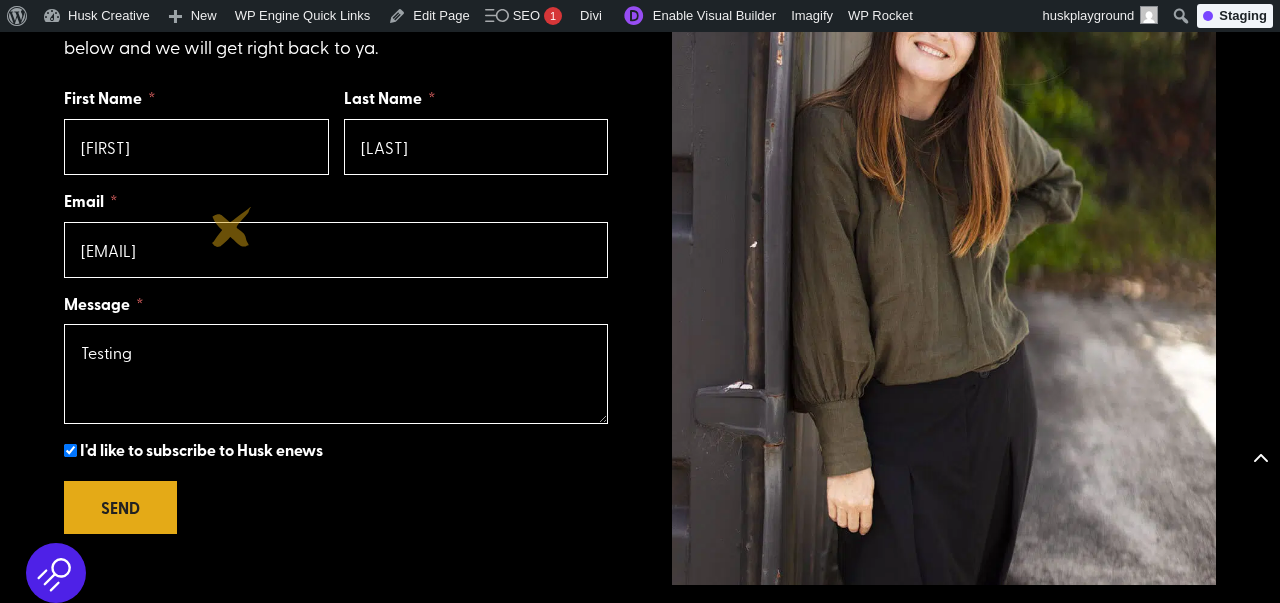 scroll, scrollTop: 1529, scrollLeft: 0, axis: vertical 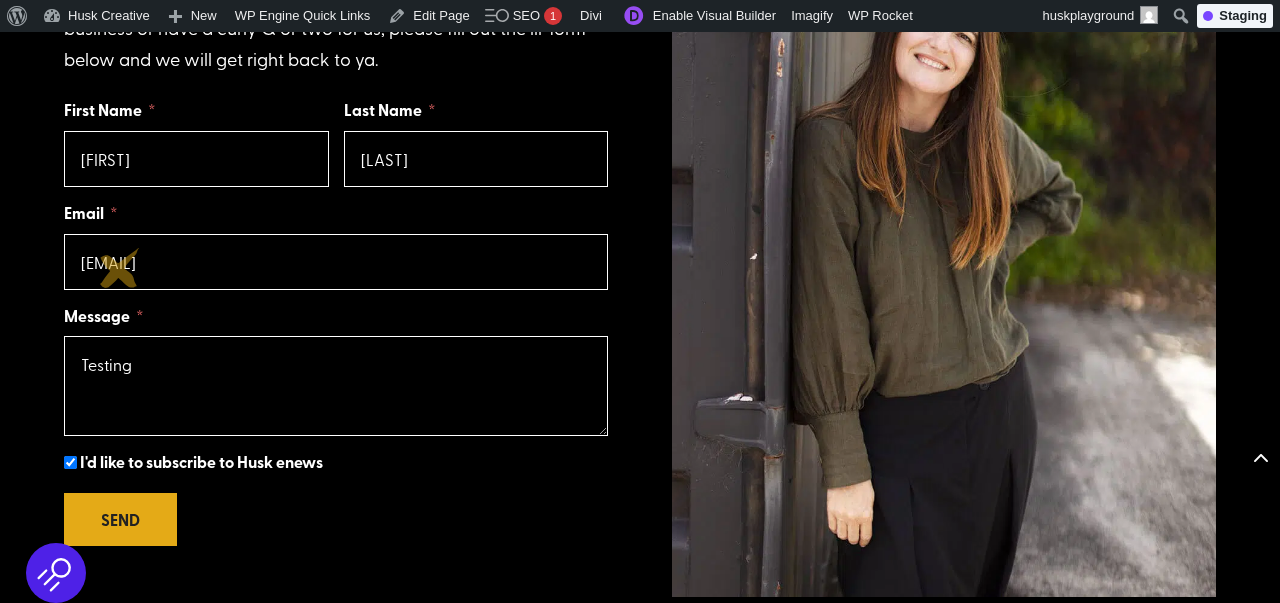 click on "bri@husk.co.nz" at bounding box center (336, 262) 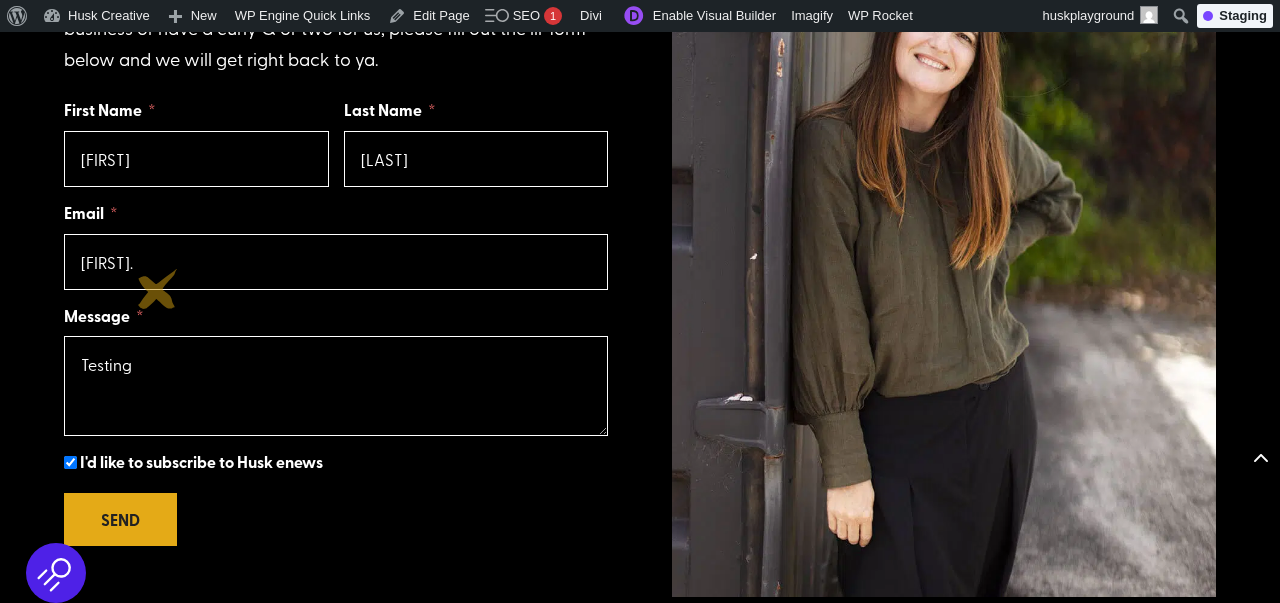 type on "sabrina.obrien1@gmail.com" 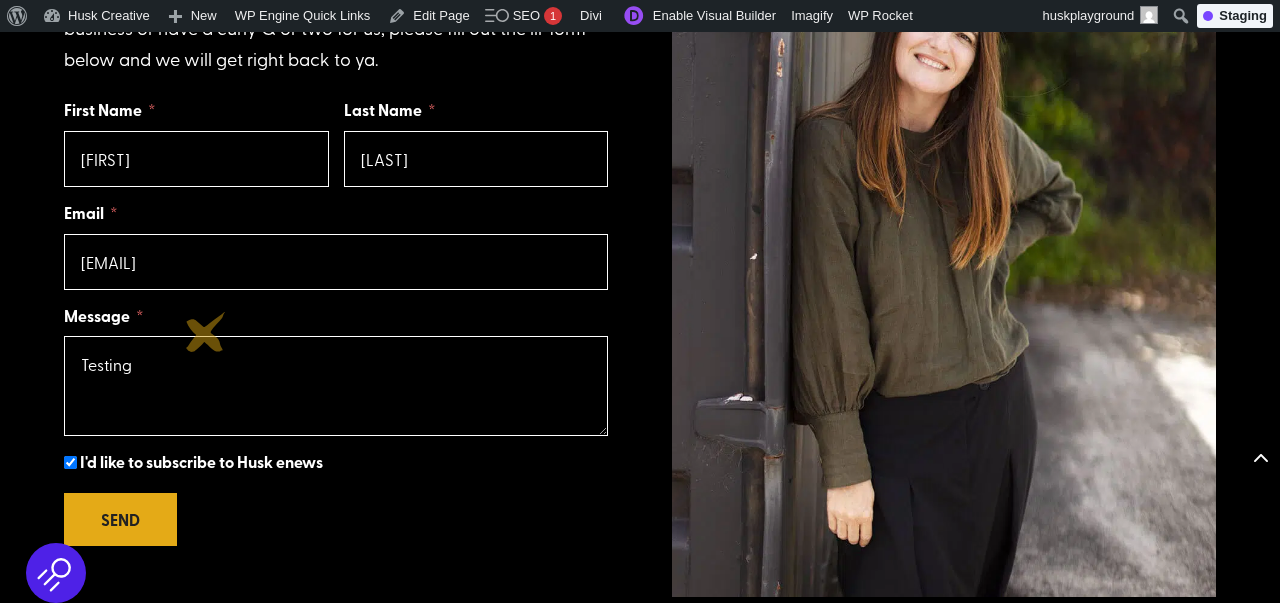 click on "Testing" at bounding box center (336, 386) 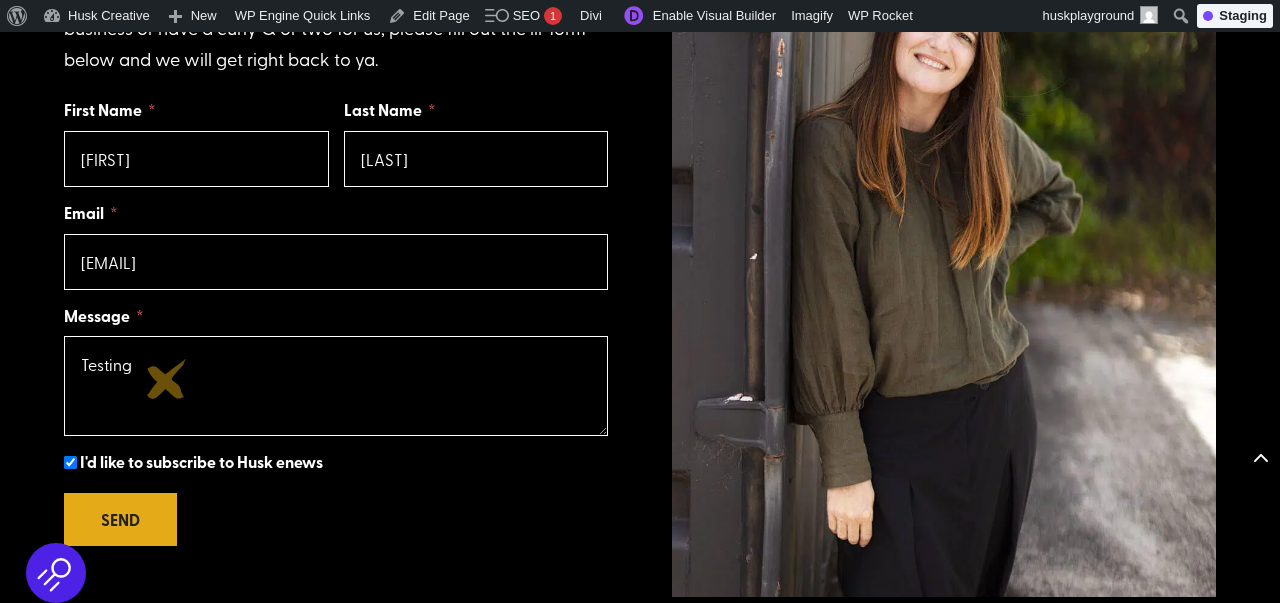 click on "Testing" at bounding box center [336, 386] 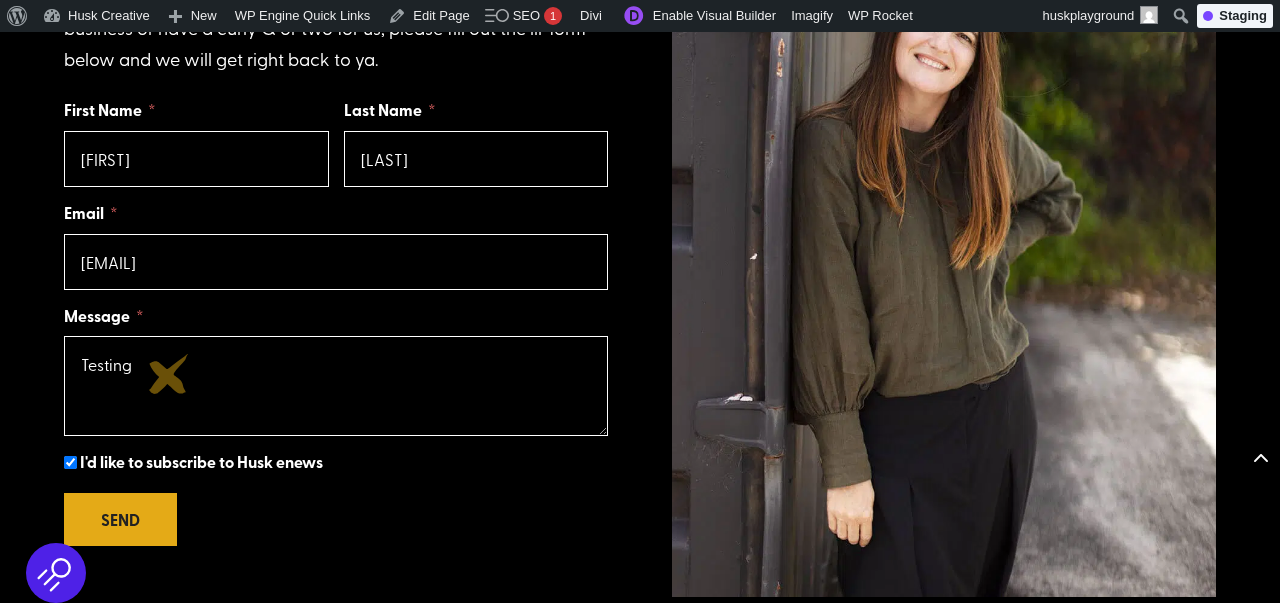 click on "Testing" at bounding box center (336, 386) 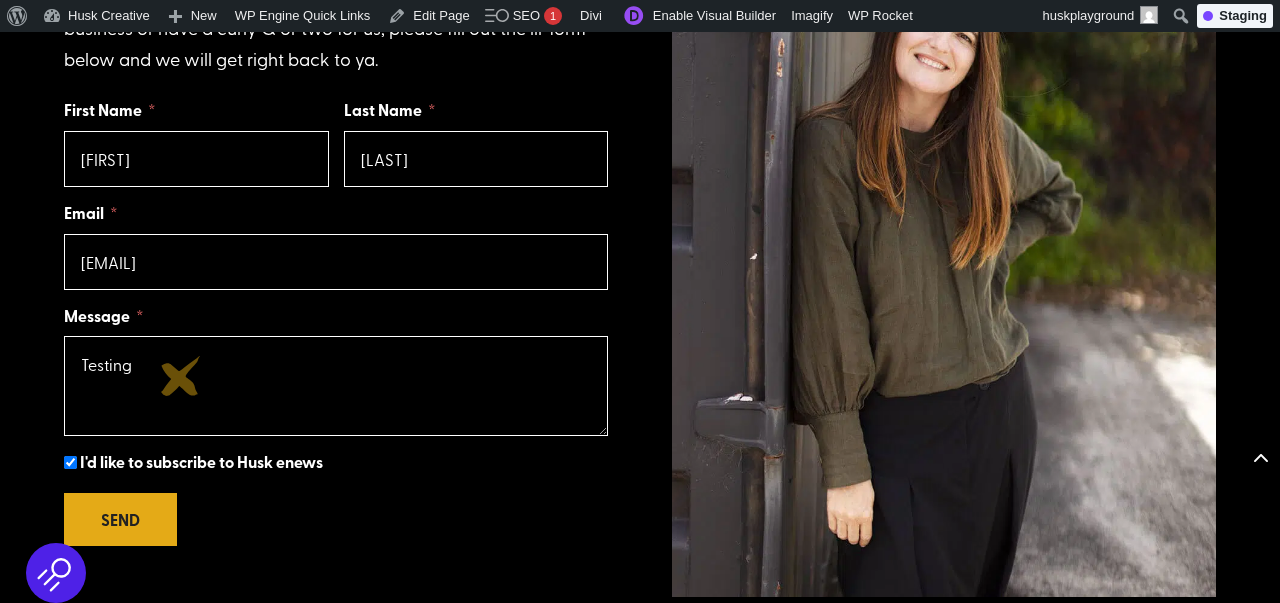 click on "Testing" at bounding box center (336, 386) 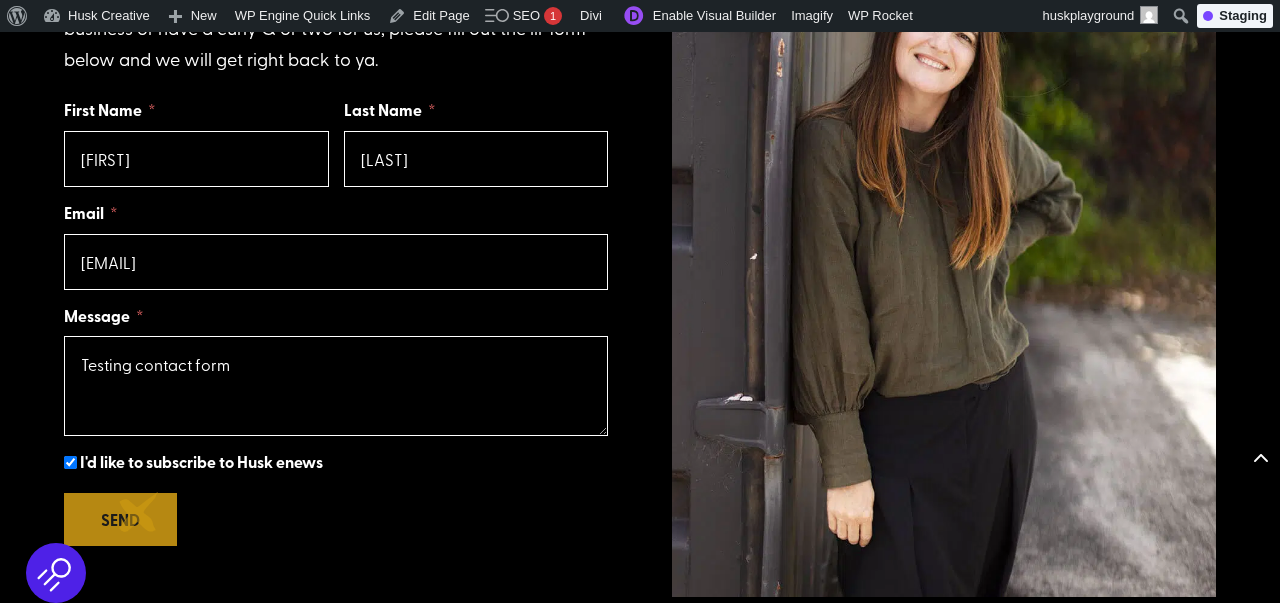type on "Testing contact form" 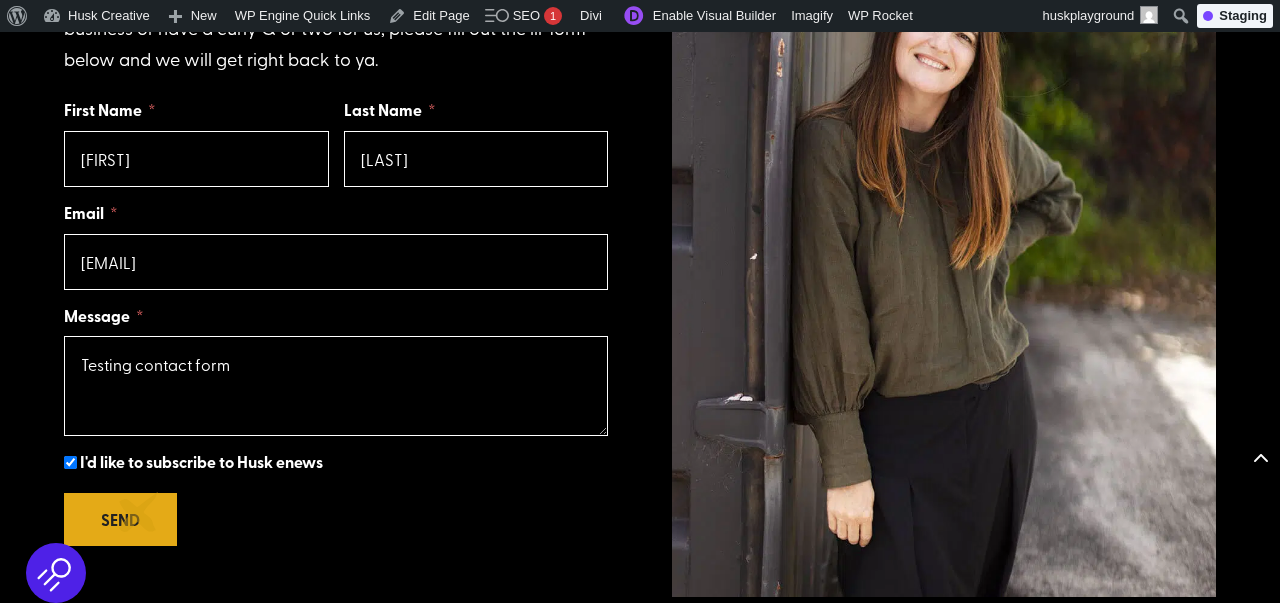 click on "SEND" at bounding box center (120, 519) 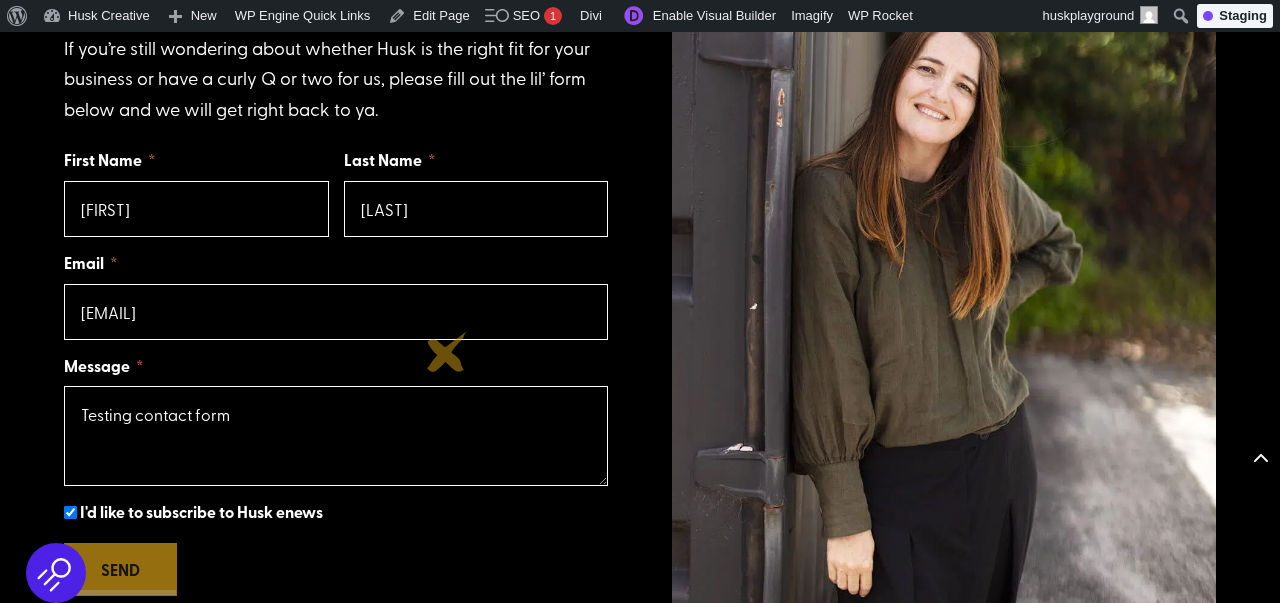 scroll, scrollTop: 1469, scrollLeft: 0, axis: vertical 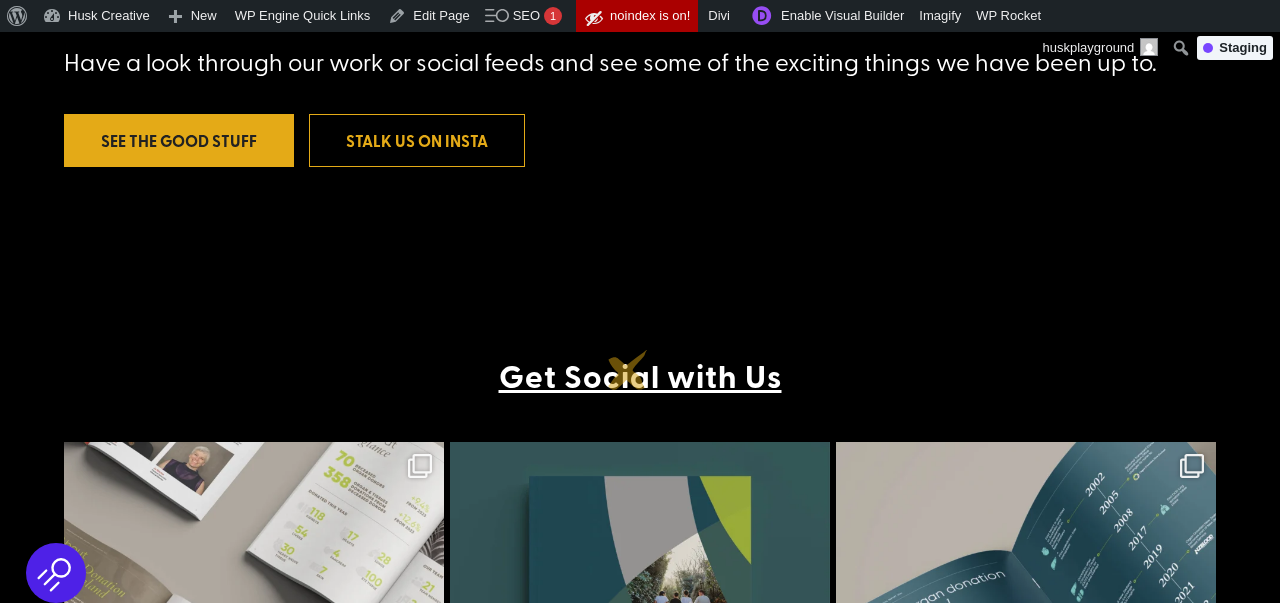 click on "Get Social with Us" at bounding box center (640, 375) 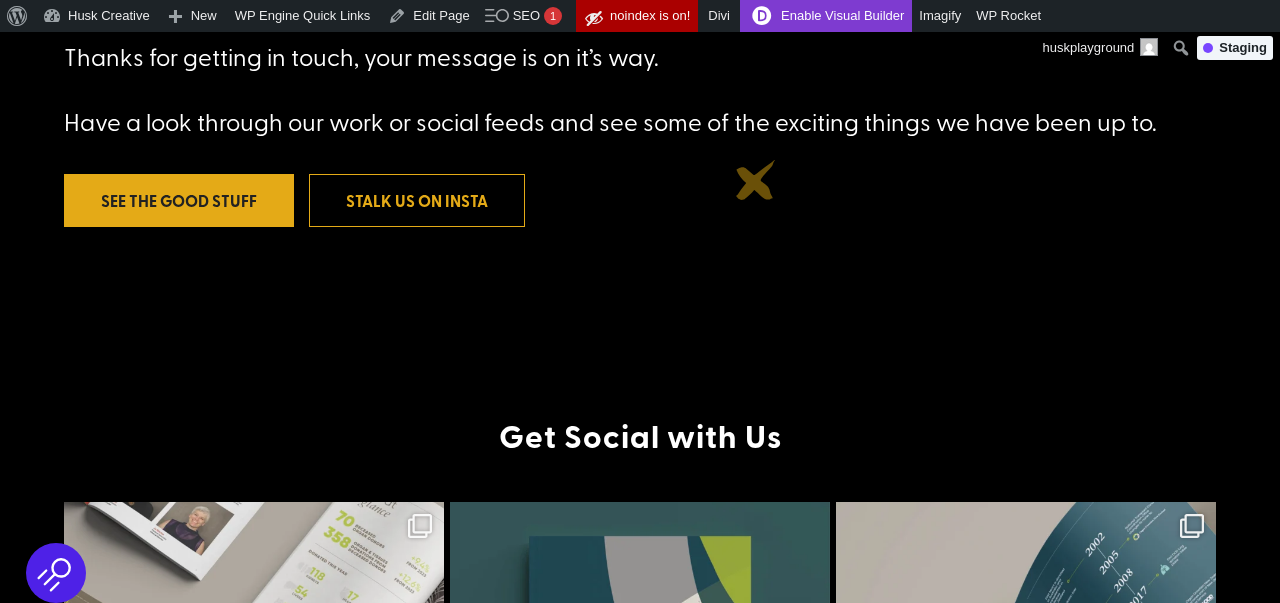 scroll, scrollTop: 418, scrollLeft: 0, axis: vertical 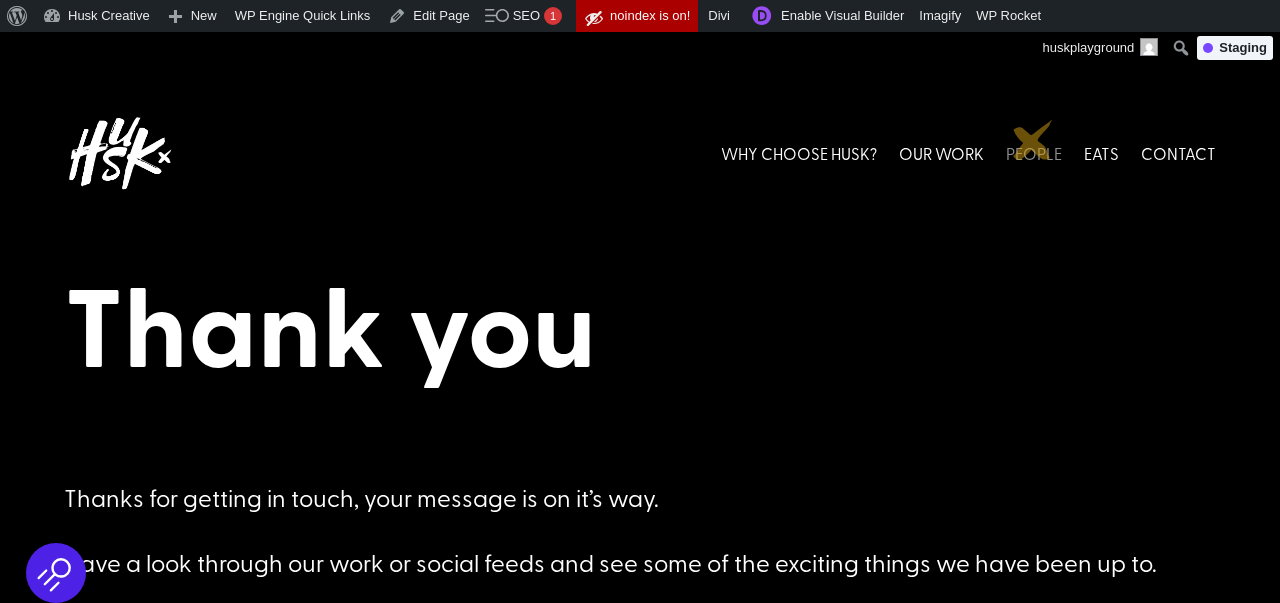 click on "PEOPLE" at bounding box center [1034, 153] 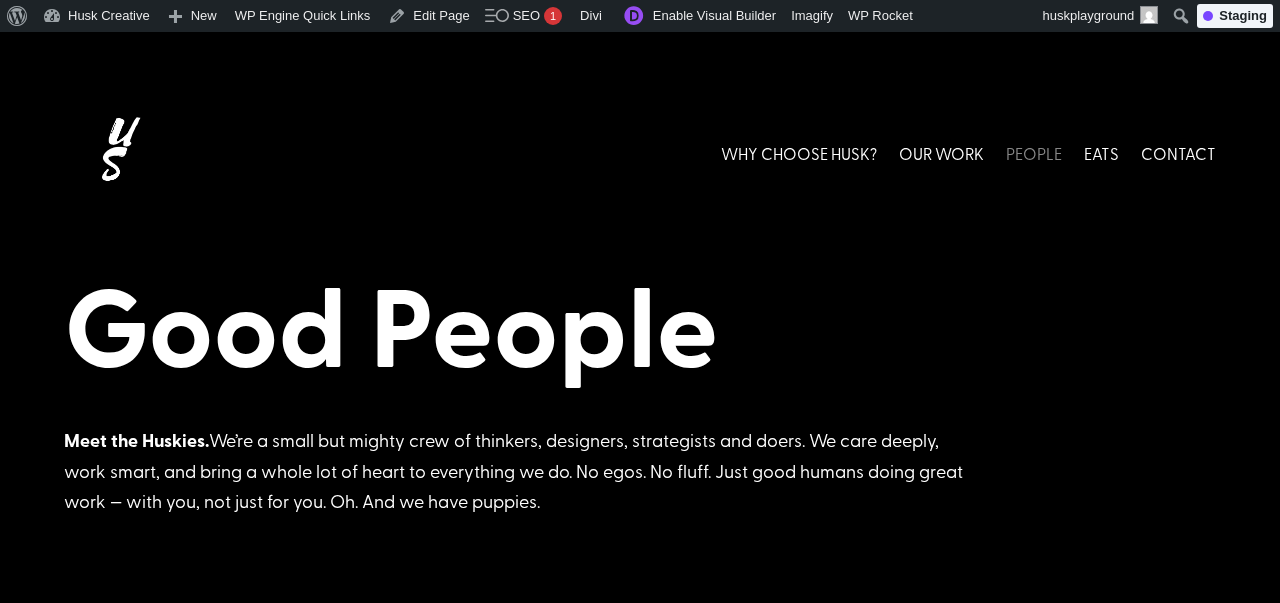 scroll, scrollTop: 344, scrollLeft: 0, axis: vertical 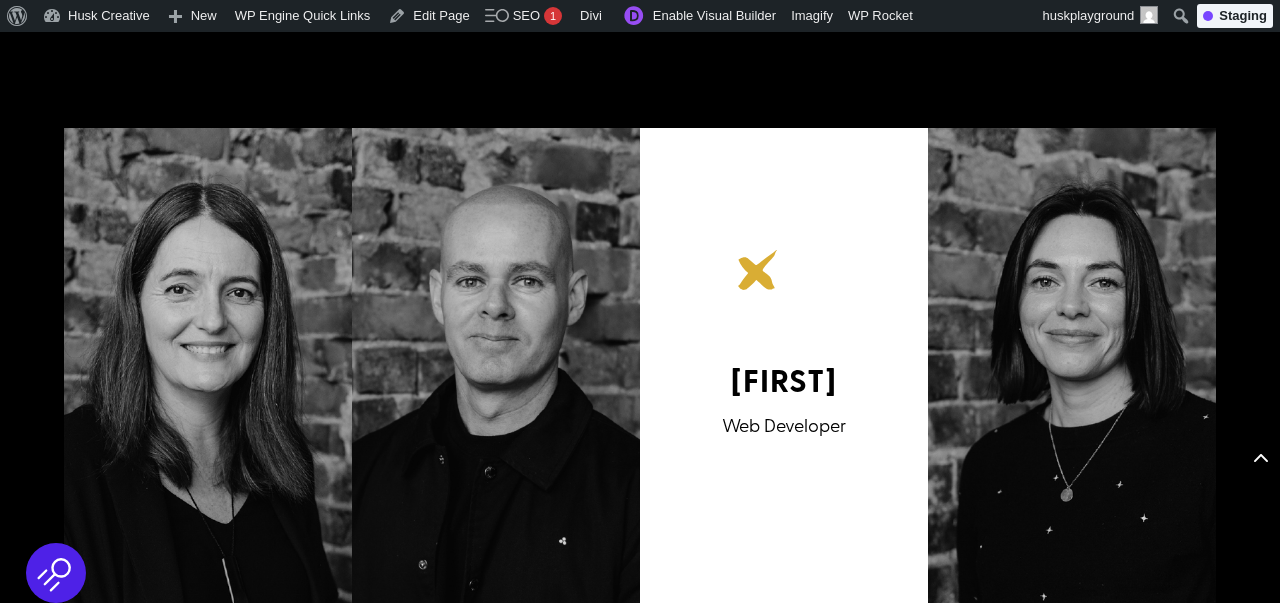 click on "Bri
Web Developer" at bounding box center [784, 410] 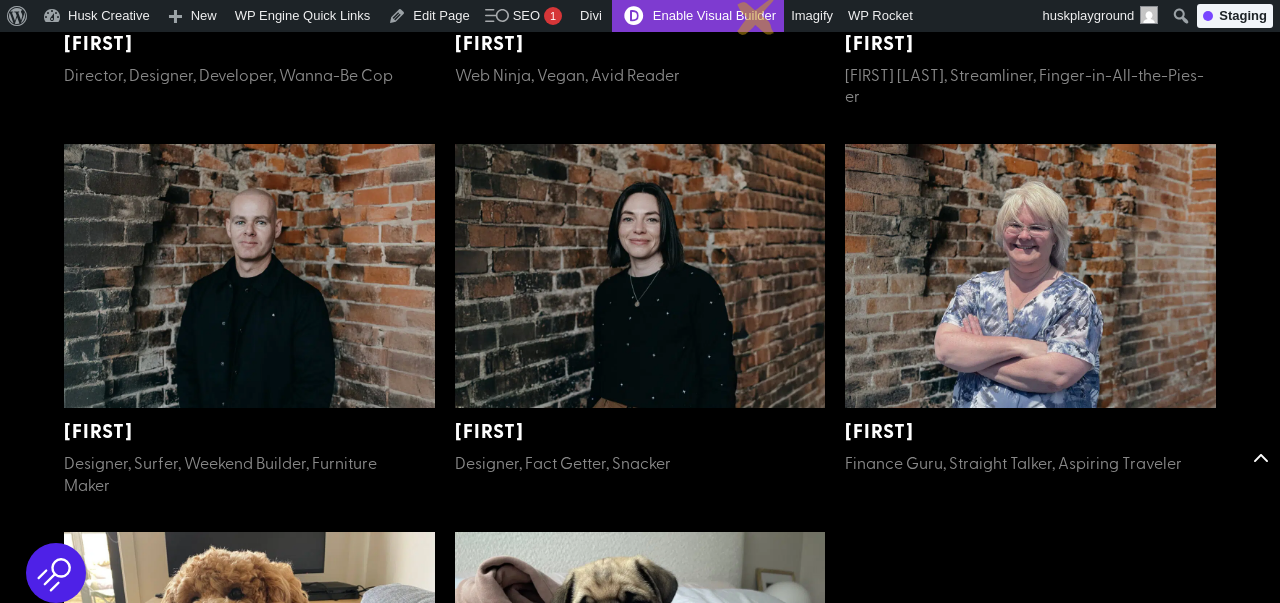 scroll, scrollTop: 853, scrollLeft: 0, axis: vertical 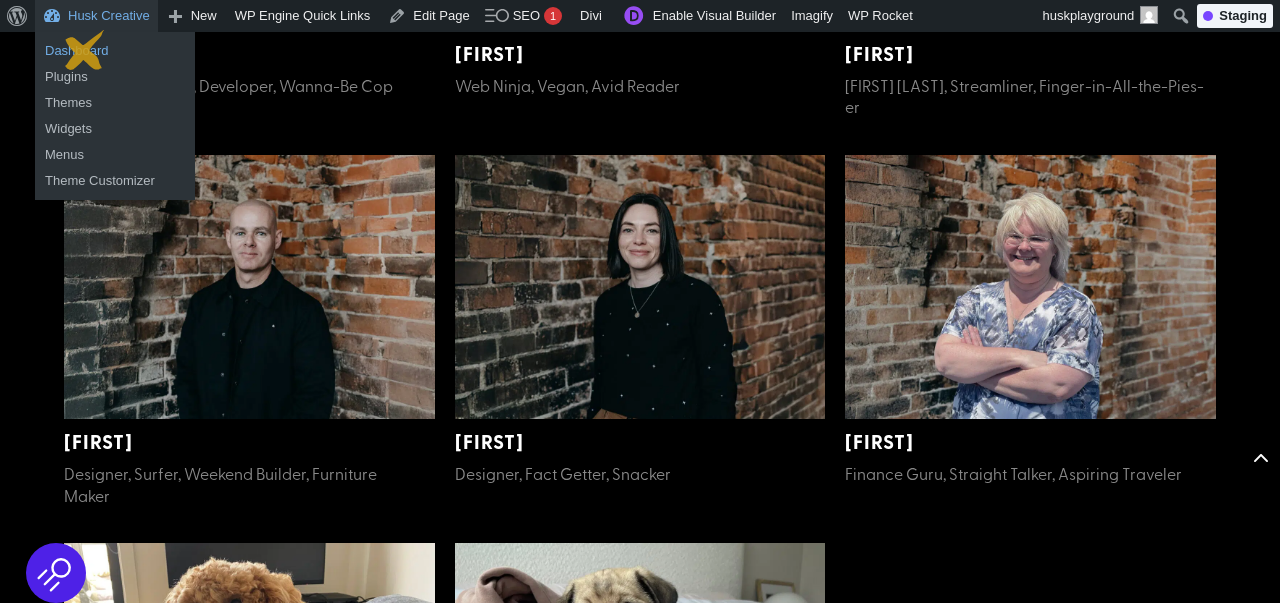 click on "Dashboard" at bounding box center (115, 51) 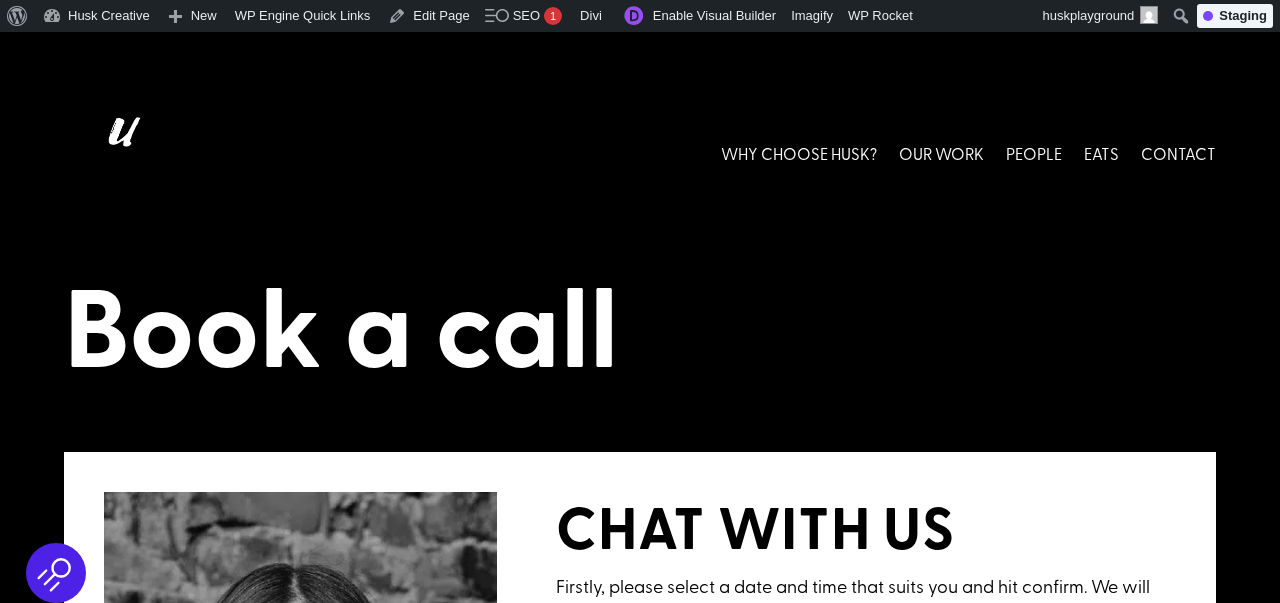 scroll, scrollTop: 183, scrollLeft: 0, axis: vertical 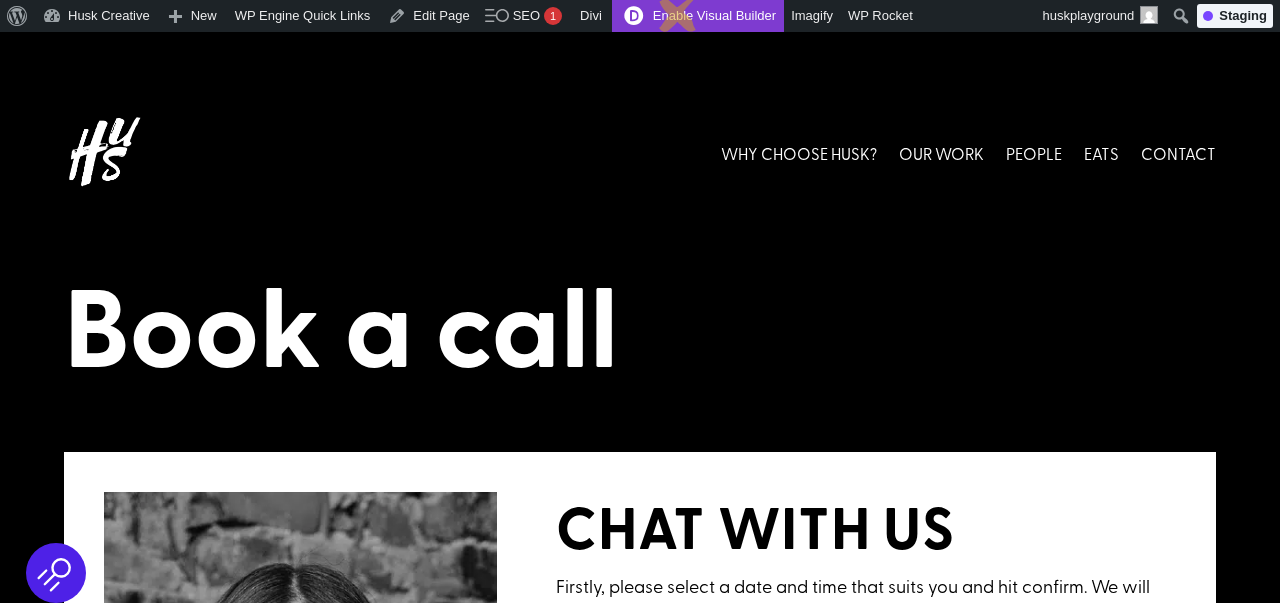 click on "Enable Visual Builder" at bounding box center [698, 16] 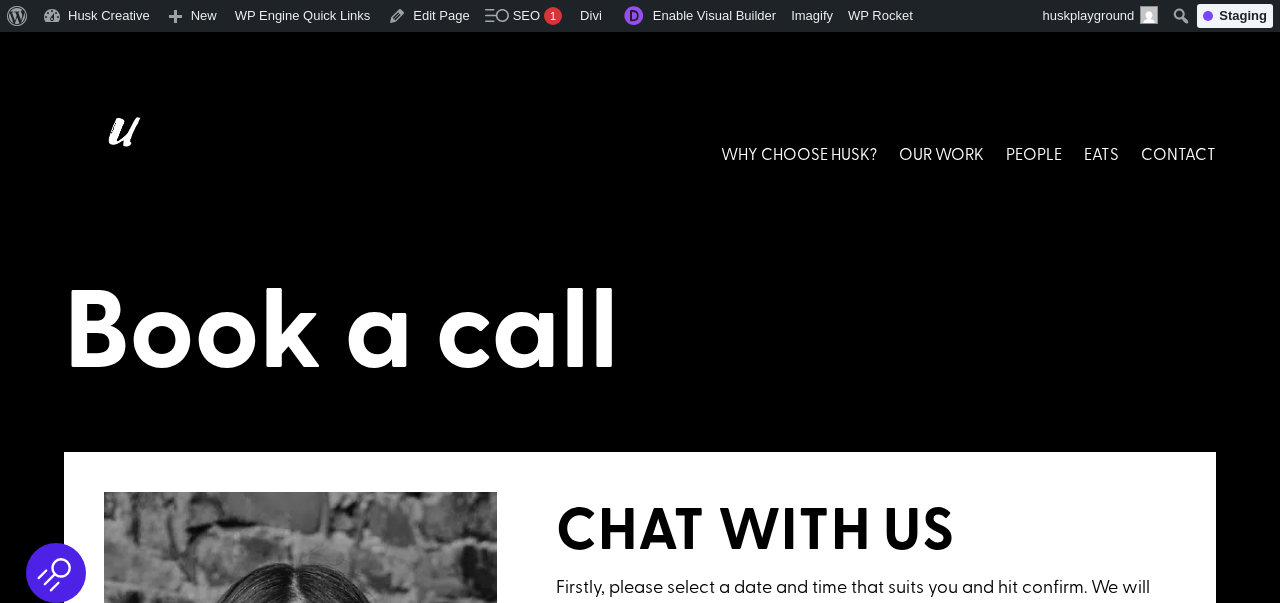 scroll, scrollTop: 431, scrollLeft: 0, axis: vertical 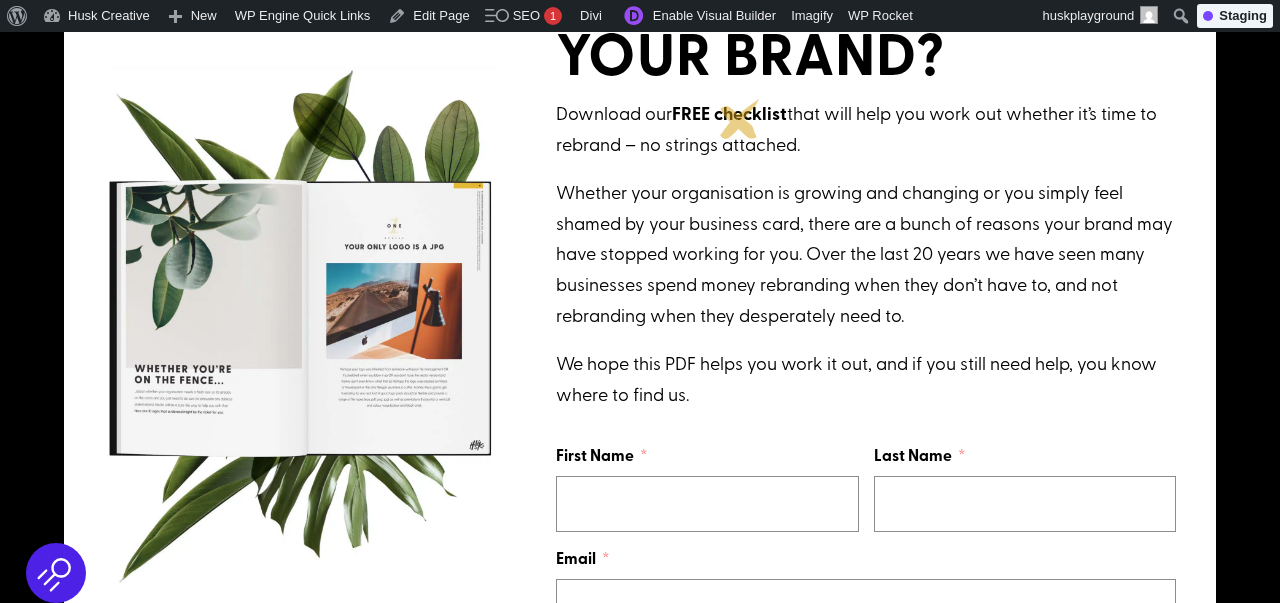 click on "FREE checklist" at bounding box center (729, 113) 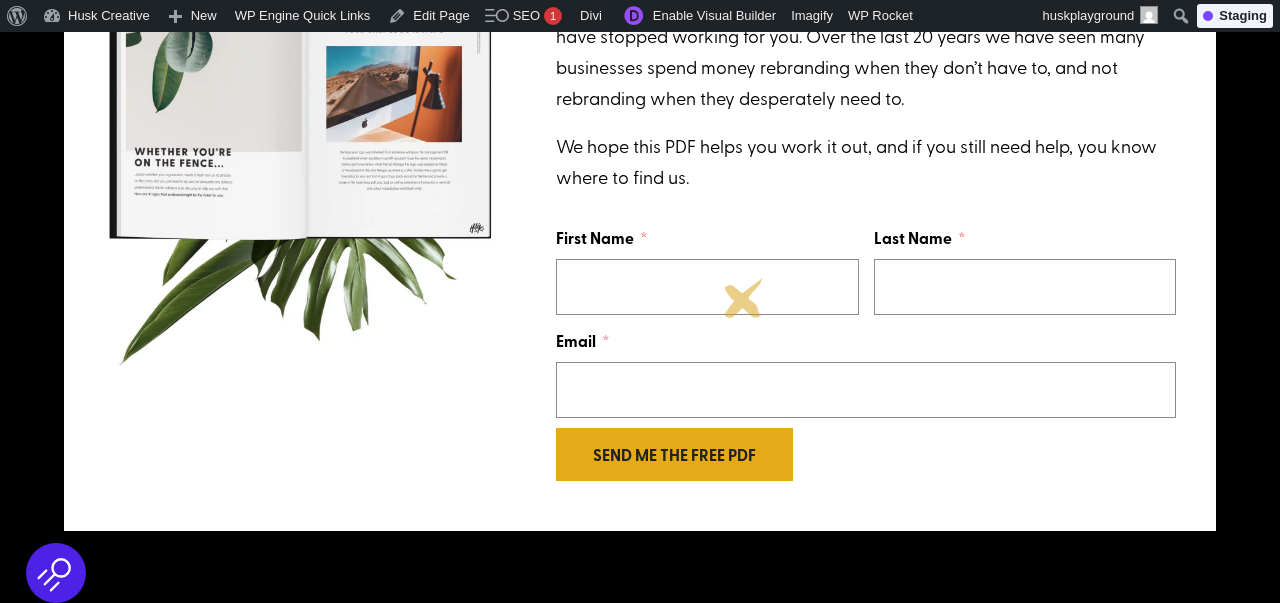 scroll, scrollTop: 773, scrollLeft: 0, axis: vertical 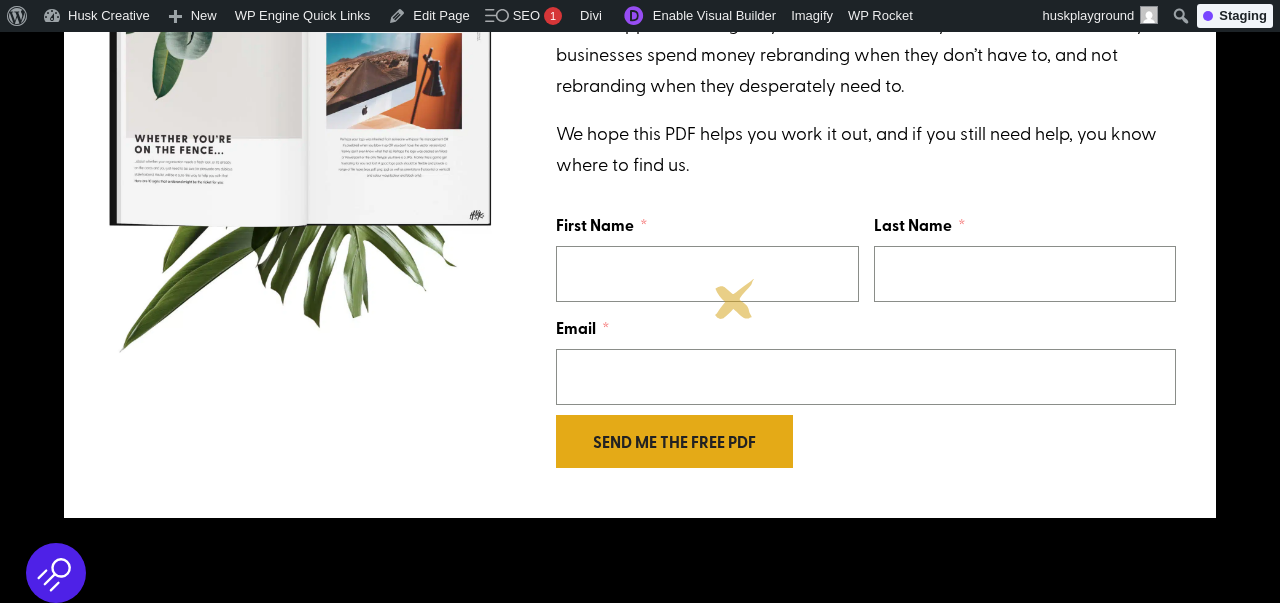 click on "First Name" at bounding box center (707, 274) 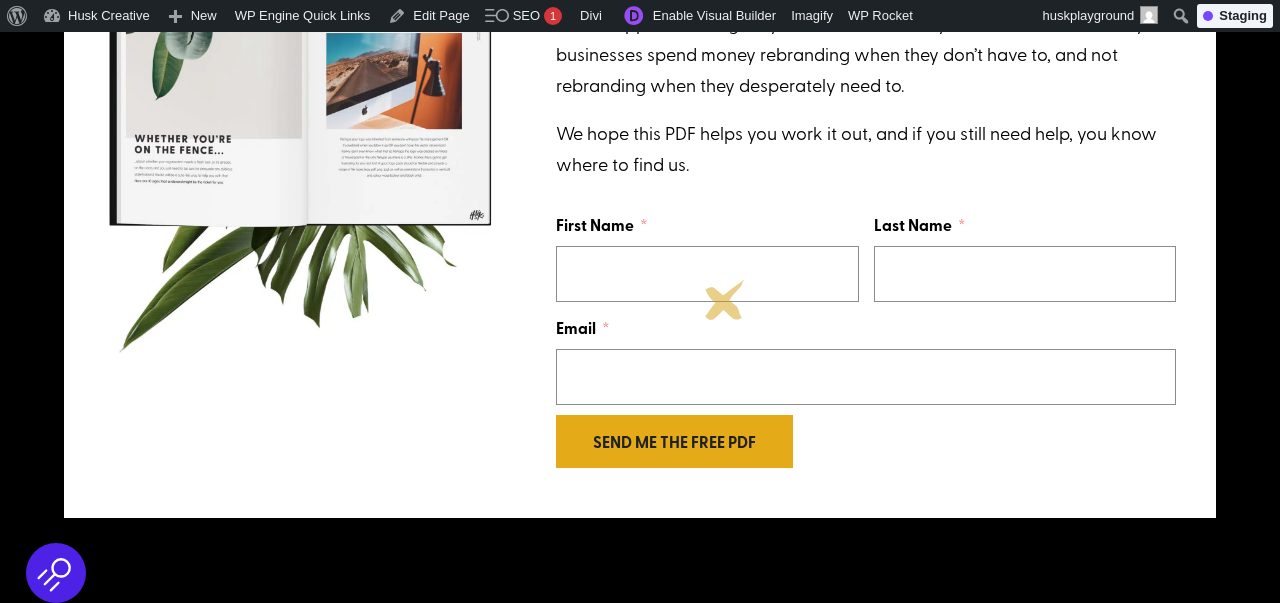 type on "Bri" 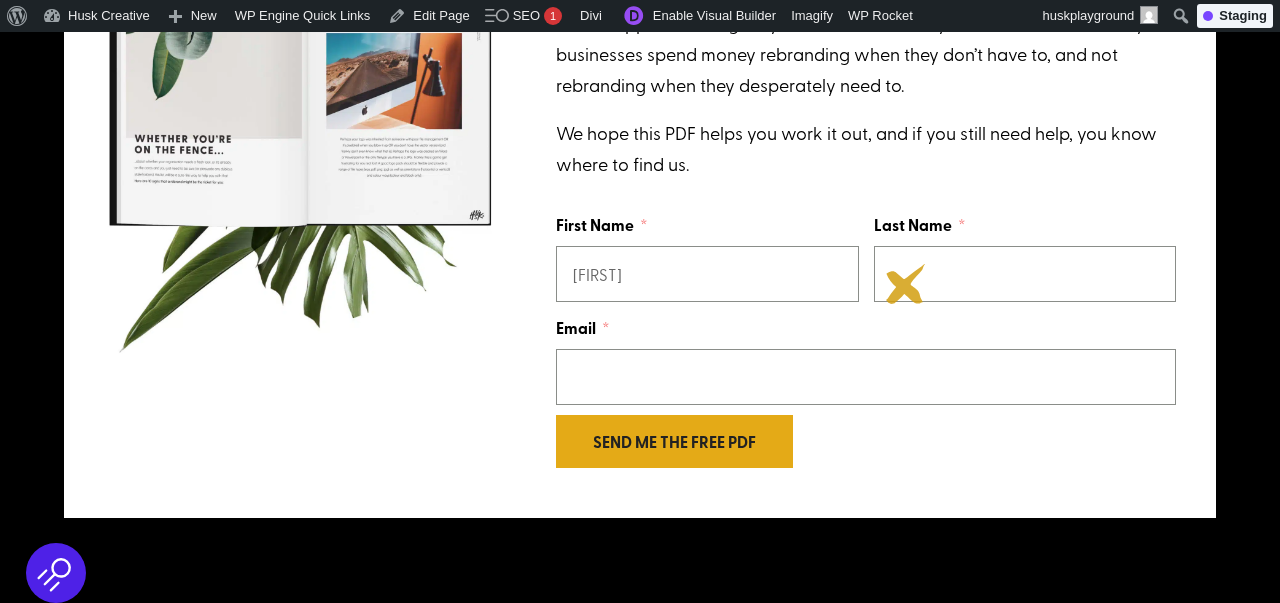 click on "Last Name" at bounding box center [1025, 274] 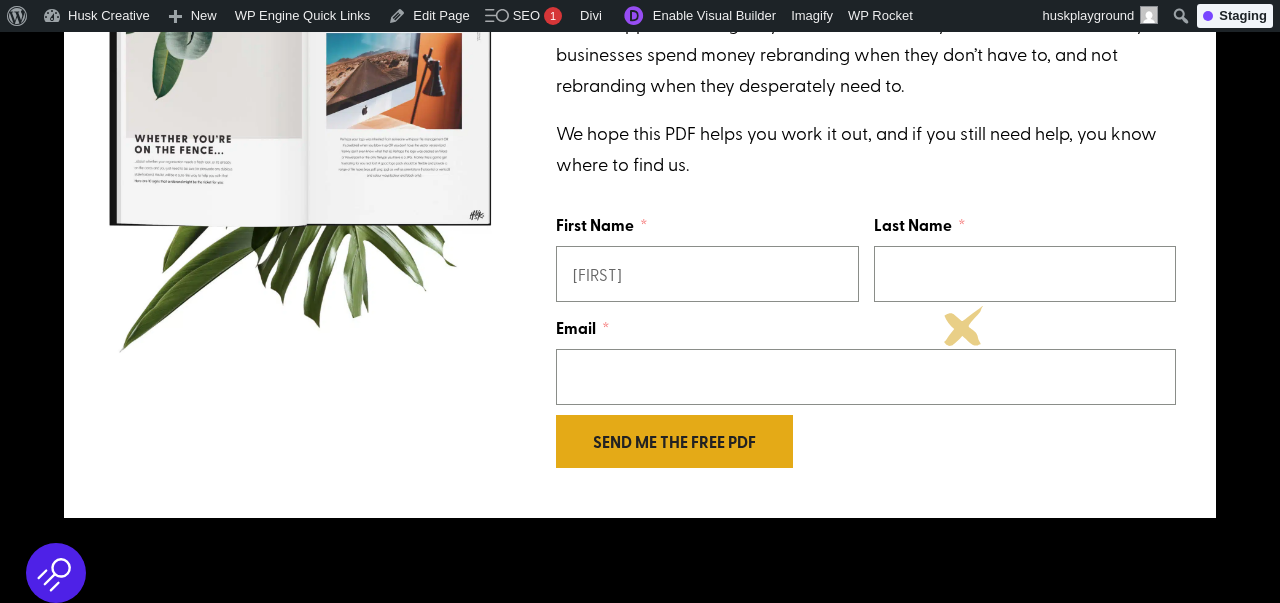 type on "Obrien" 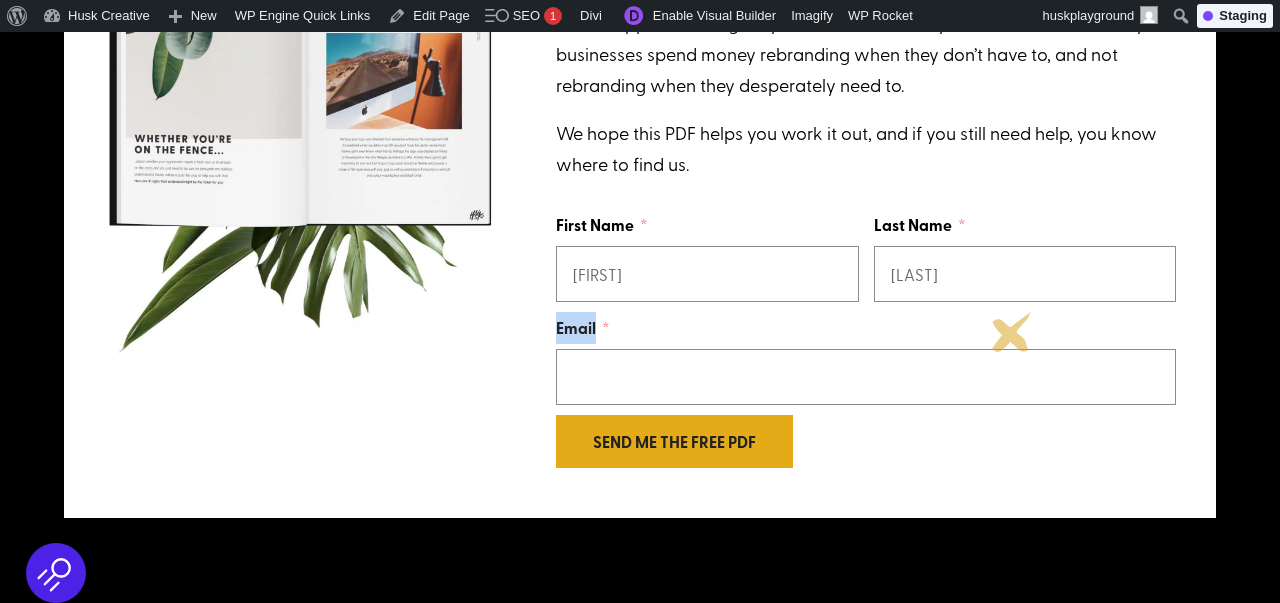 click on "Email" at bounding box center (866, 358) 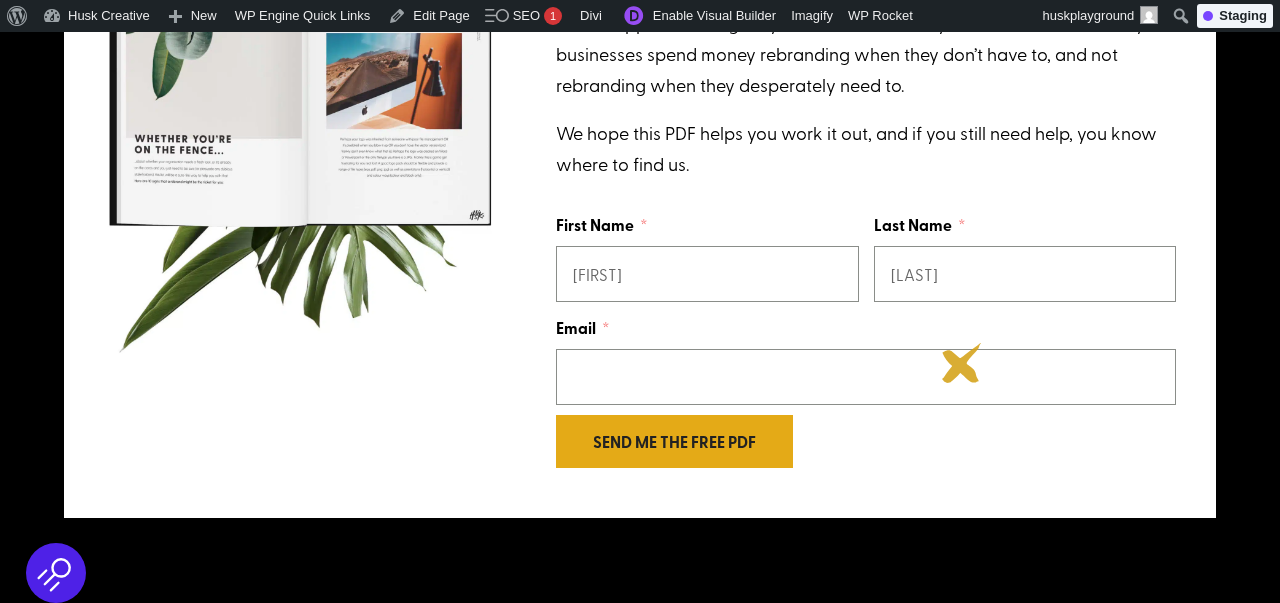 click on "Email" at bounding box center (866, 377) 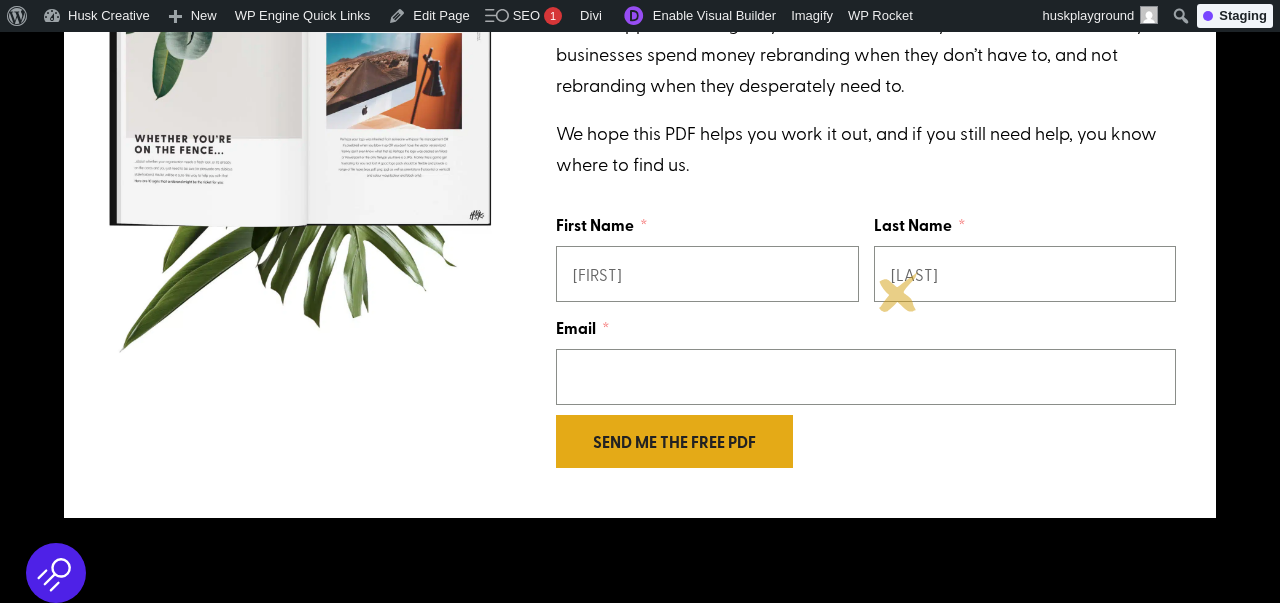 type on "sabrina.obrien1@gmail.com" 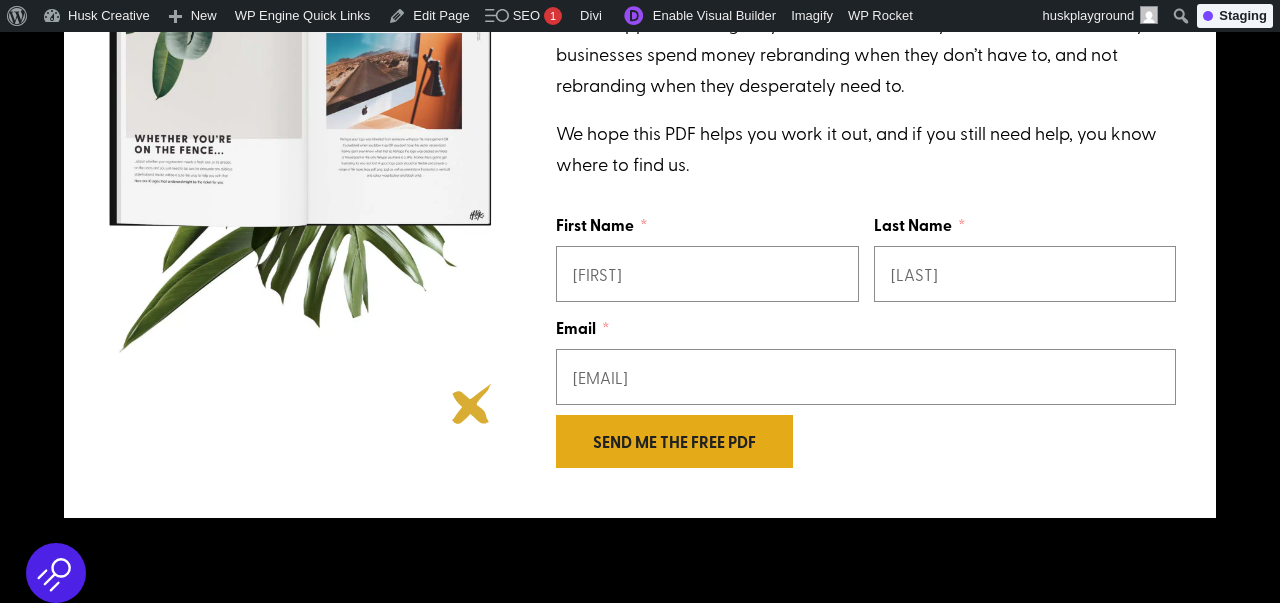 click on "FEELING STUCK WITH YOUR BRAND?
Download our  FREE checklist  that will help you work out whether it’s time to rebrand – no strings attached.
Whether your organisation is growing and changing or you simply feel shamed by your business card, there are a bunch of reasons your brand may have stopped working for you. Over the last 20 years we have seen many businesses spend money rebranding when they don’t have to, and not rebranding when they desperately need to.
We hope this PDF helps you work it out, and if you still need help, you know where to find us.
Download Rebrand Checklist
Newsletter
First Name Bri Last Name Obrien Email SEND ME THE FREE PDF" at bounding box center (640, 98) 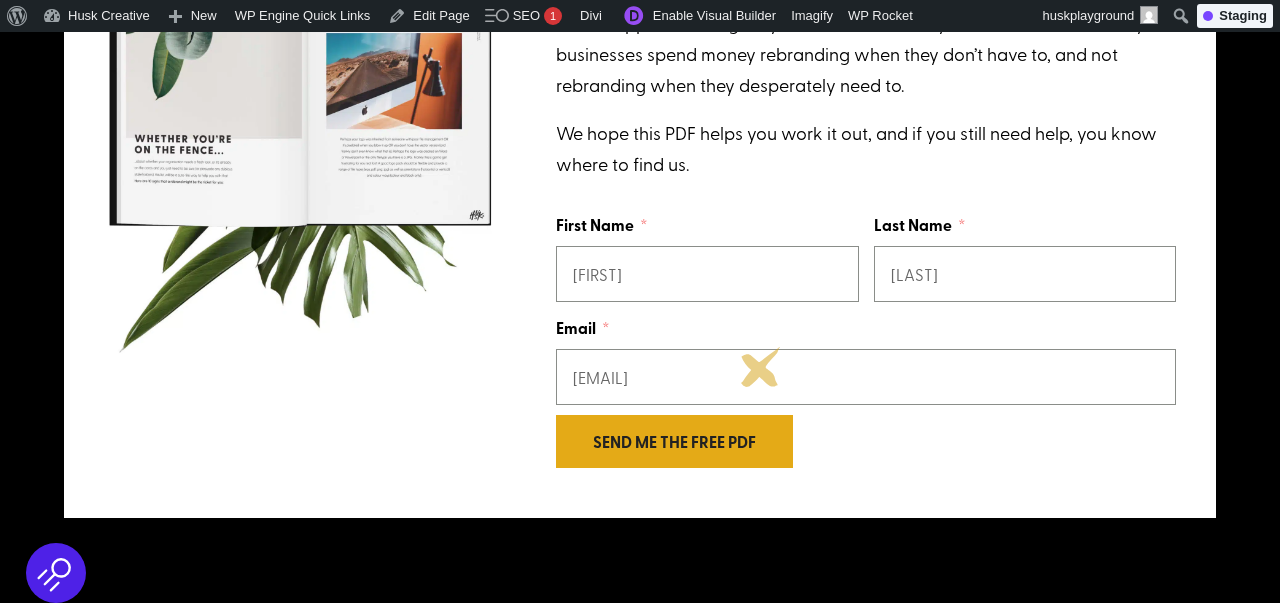 click on "sabrina.obrien1@gmail.com" at bounding box center (866, 377) 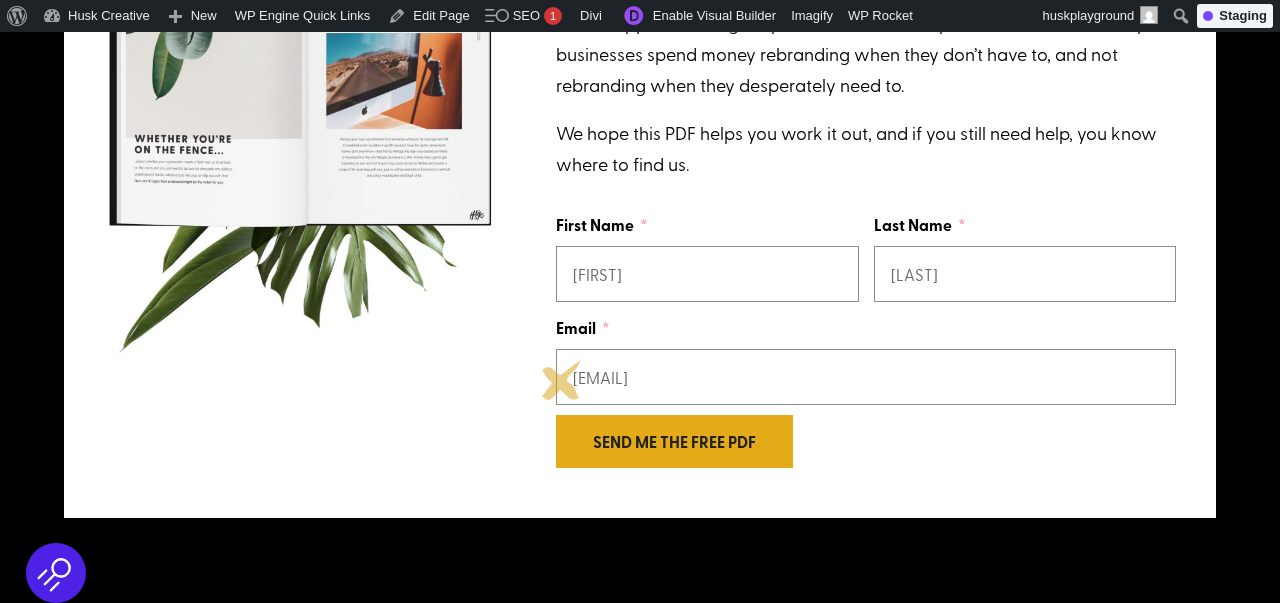 click on "sabrina.obrien1@gmail.com" at bounding box center (866, 377) 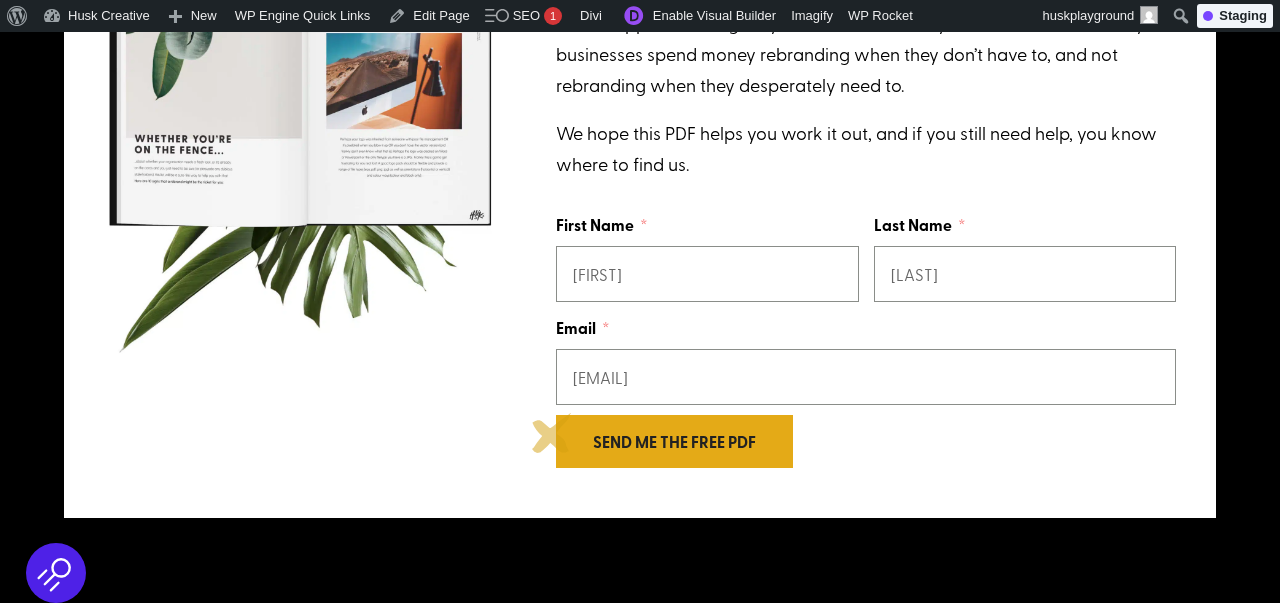 click on "FEELING STUCK WITH YOUR BRAND?
Download our  FREE checklist  that will help you work out whether it’s time to rebrand – no strings attached.
Whether your organisation is growing and changing or you simply feel shamed by your business card, there are a bunch of reasons your brand may have stopped working for you. Over the last 20 years we have seen many businesses spend money rebranding when they don’t have to, and not rebranding when they desperately need to.
We hope this PDF helps you work it out, and if you still need help, you know where to find us.
Download Rebrand Checklist
Newsletter
First Name Bri Last Name Obrien Email SEND ME THE FREE PDF" at bounding box center [640, 98] 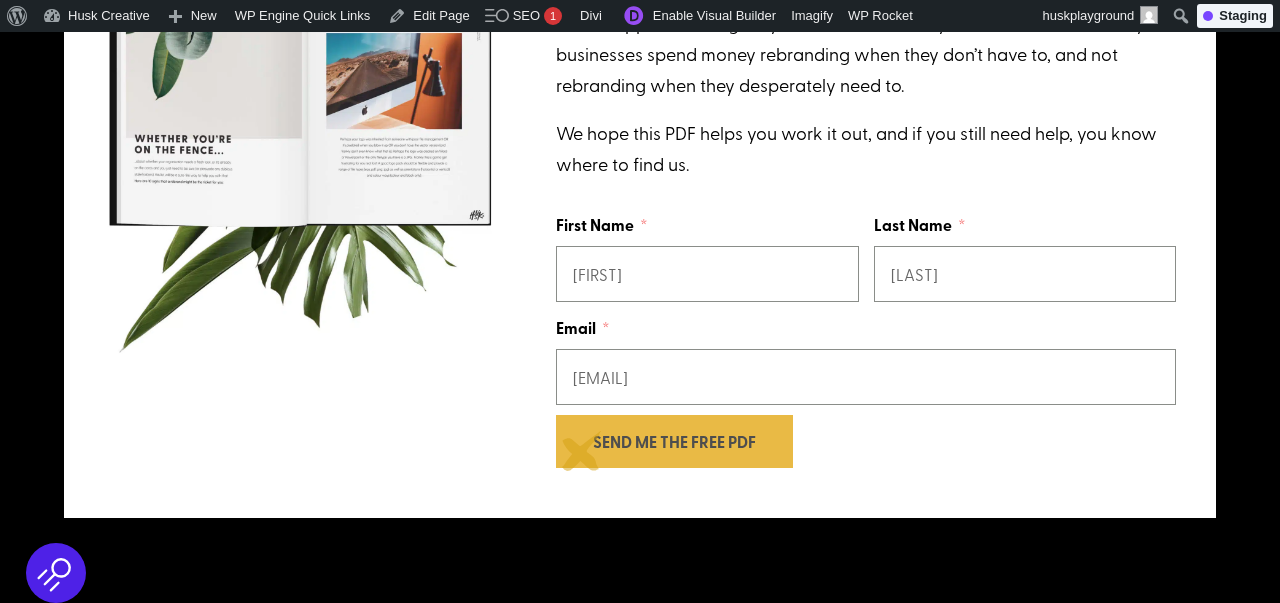 click on "SEND ME THE FREE PDF" at bounding box center (674, 441) 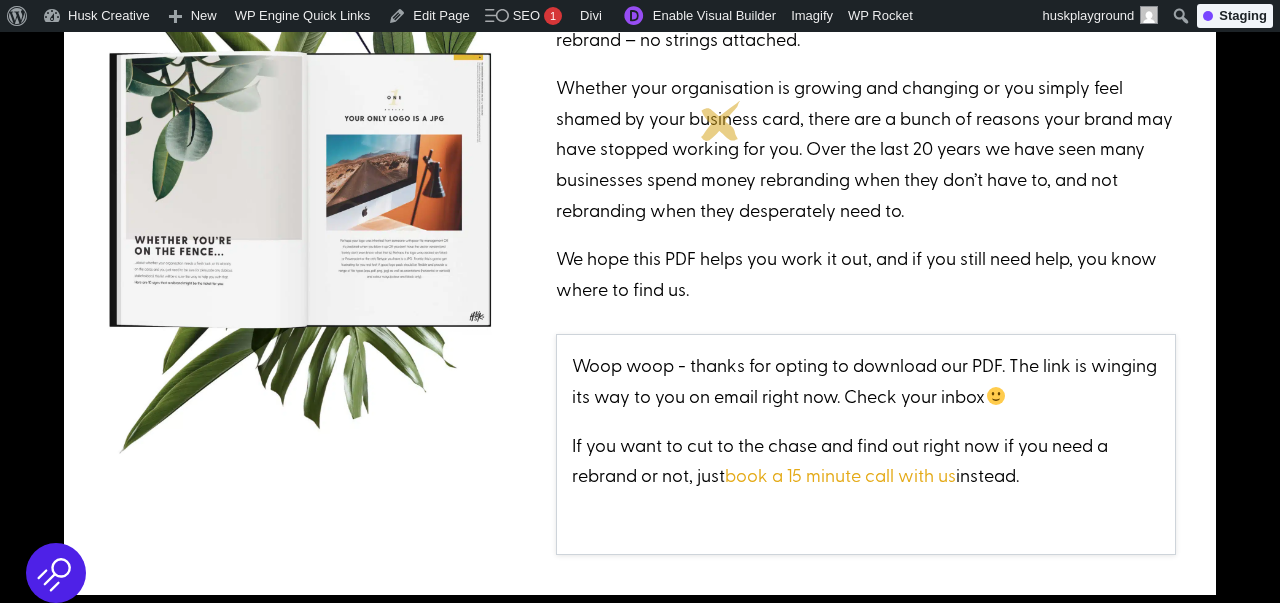 scroll, scrollTop: 652, scrollLeft: 0, axis: vertical 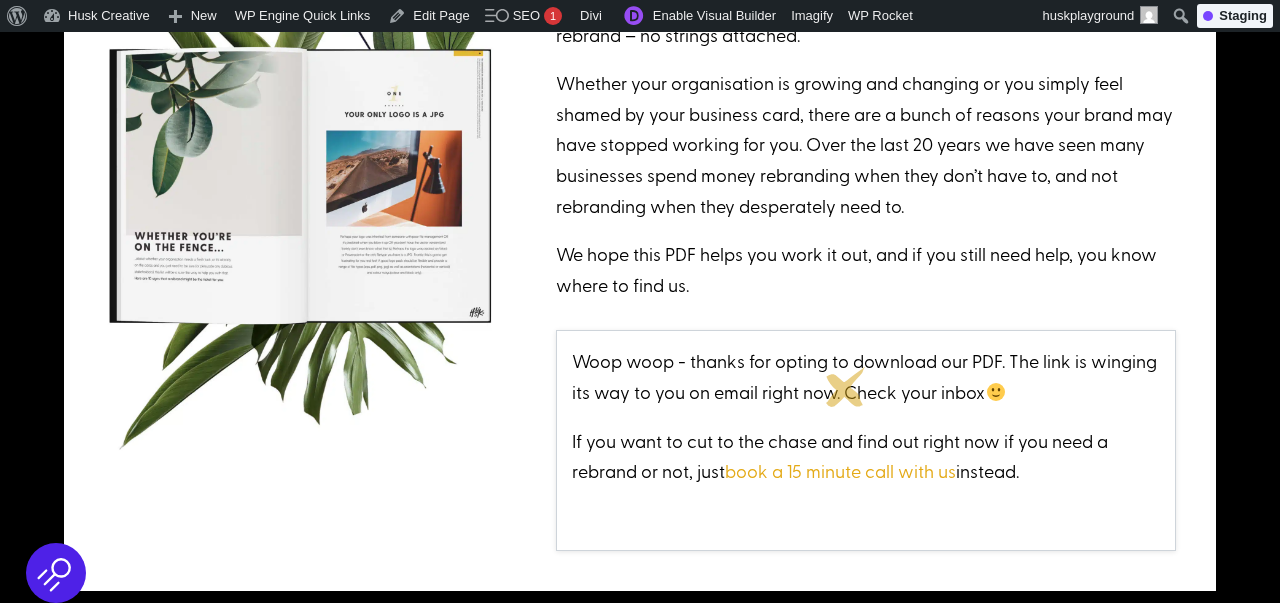 click on "Woop woop - thanks for opting to download our PDF. The link is winging its way to you on email right now. Check your inbox" at bounding box center (866, 385) 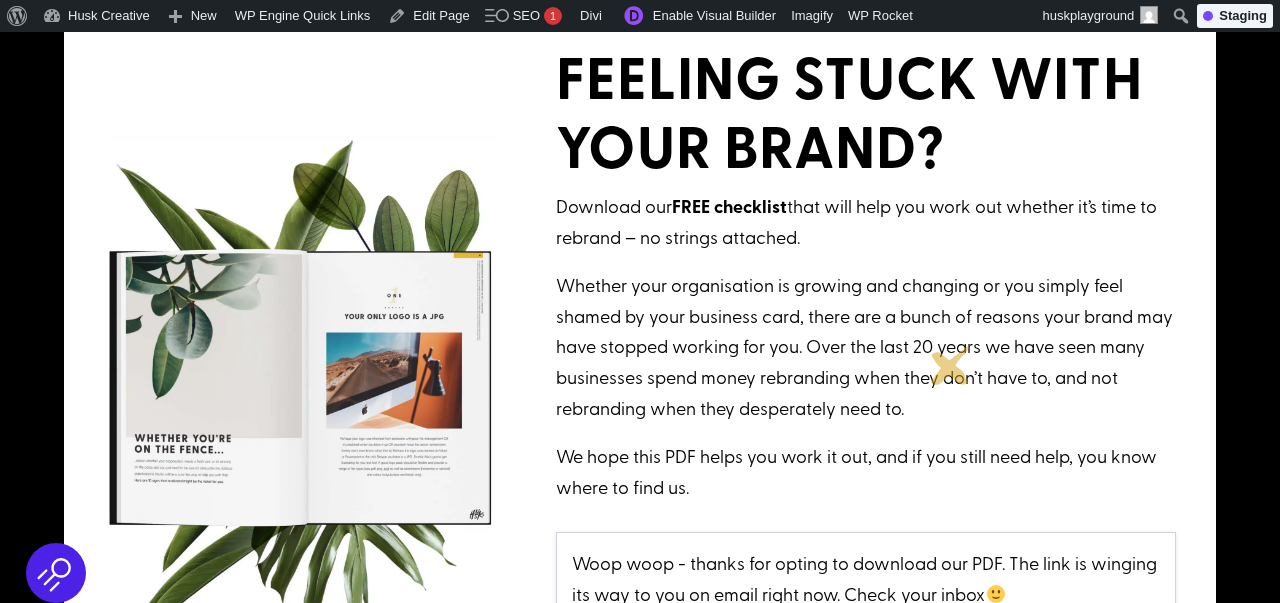 scroll, scrollTop: 418, scrollLeft: 0, axis: vertical 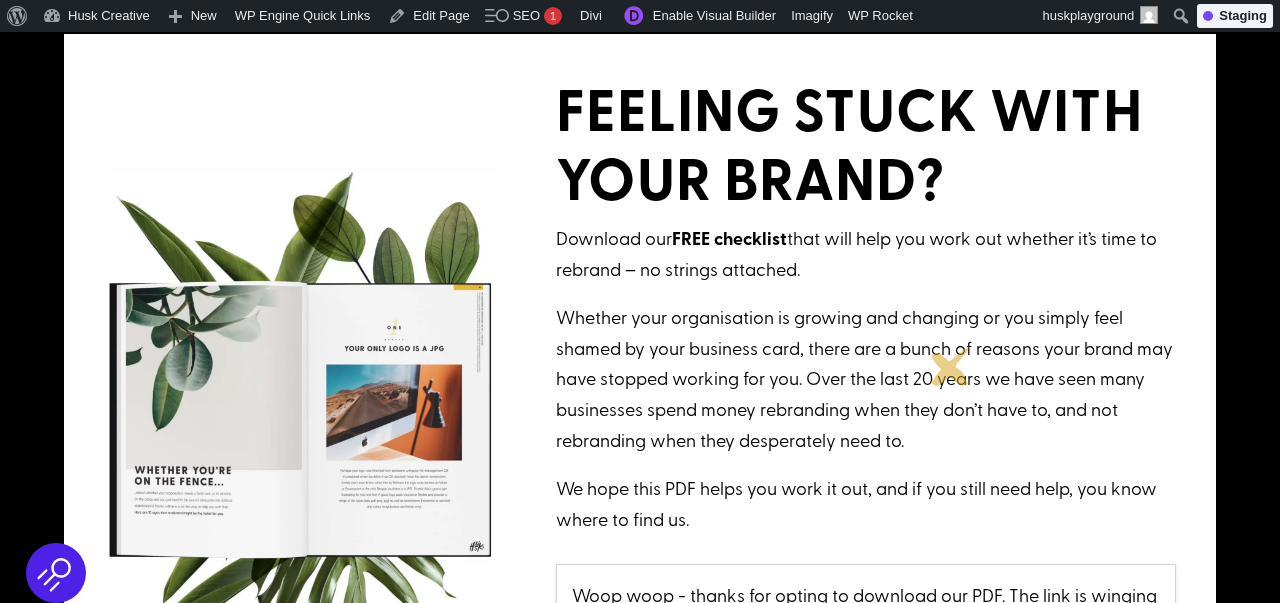 click on "Whether your organisation is growing and changing or you simply feel shamed by your business card, there are a bunch of reasons your brand may have stopped working for you. Over the last 20 years we have seen many businesses spend money rebranding when they don’t have to, and not rebranding when they desperately need to." at bounding box center (866, 387) 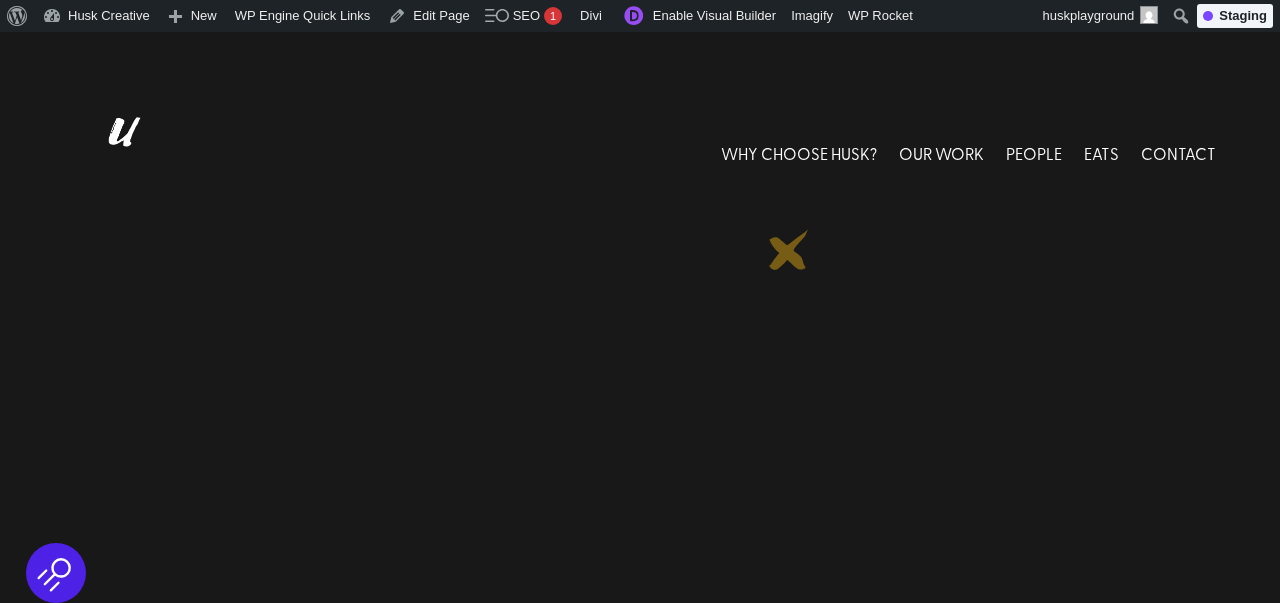 scroll, scrollTop: 0, scrollLeft: 0, axis: both 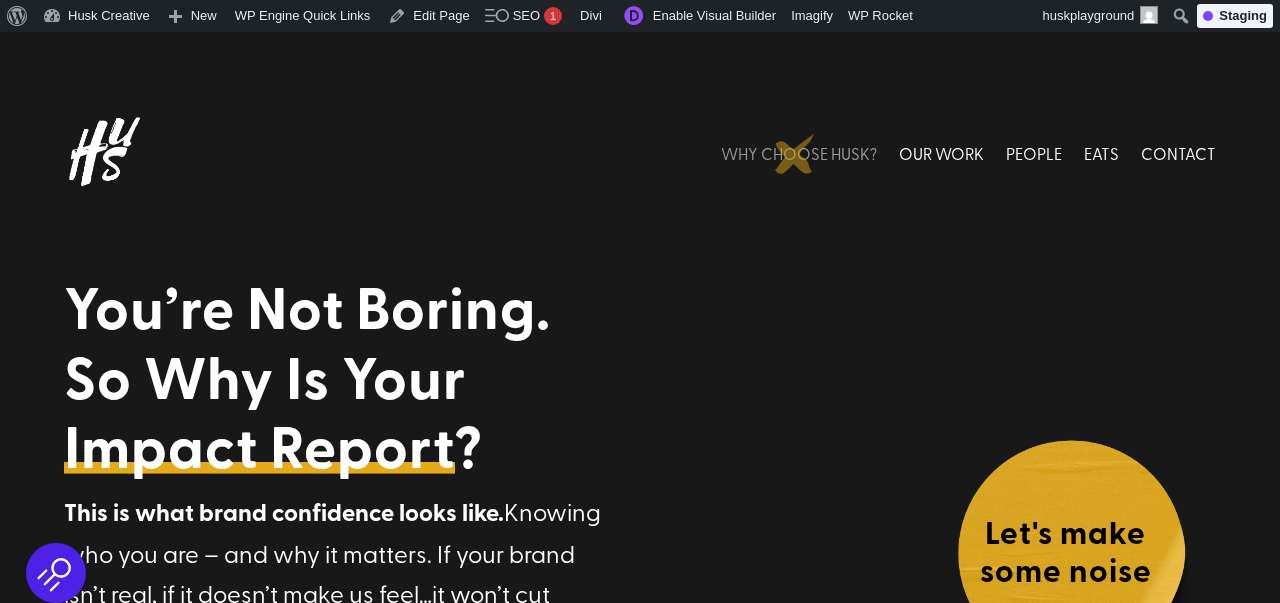 click on "WHY CHOOSE HUSK?" at bounding box center (799, 153) 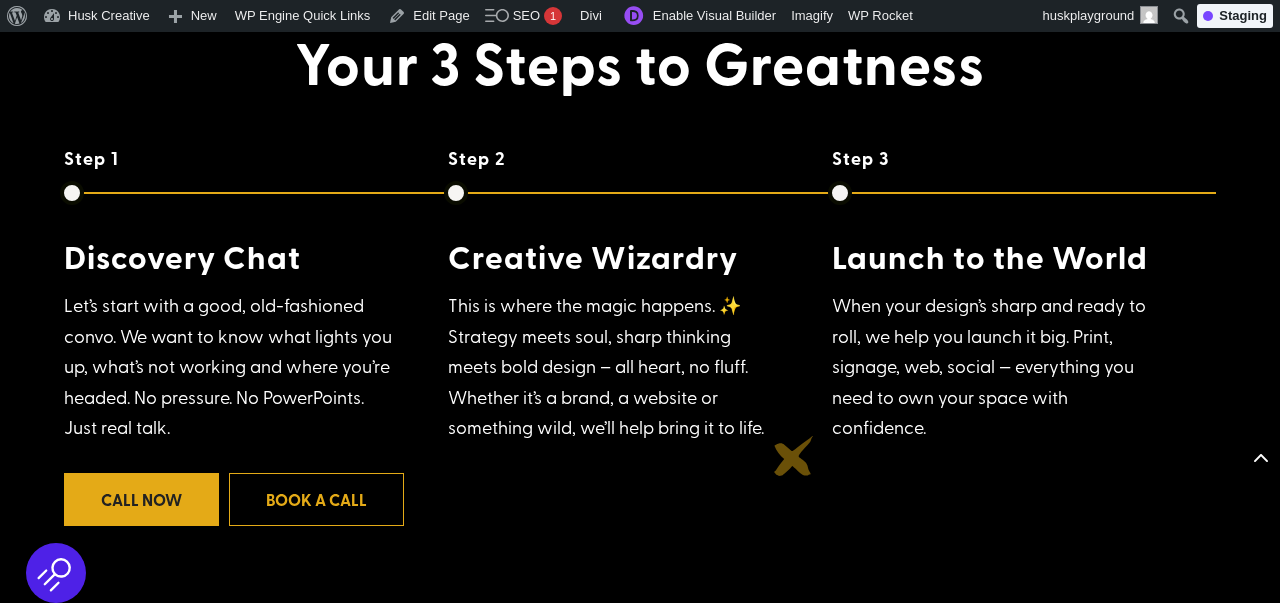 scroll, scrollTop: 1561, scrollLeft: 0, axis: vertical 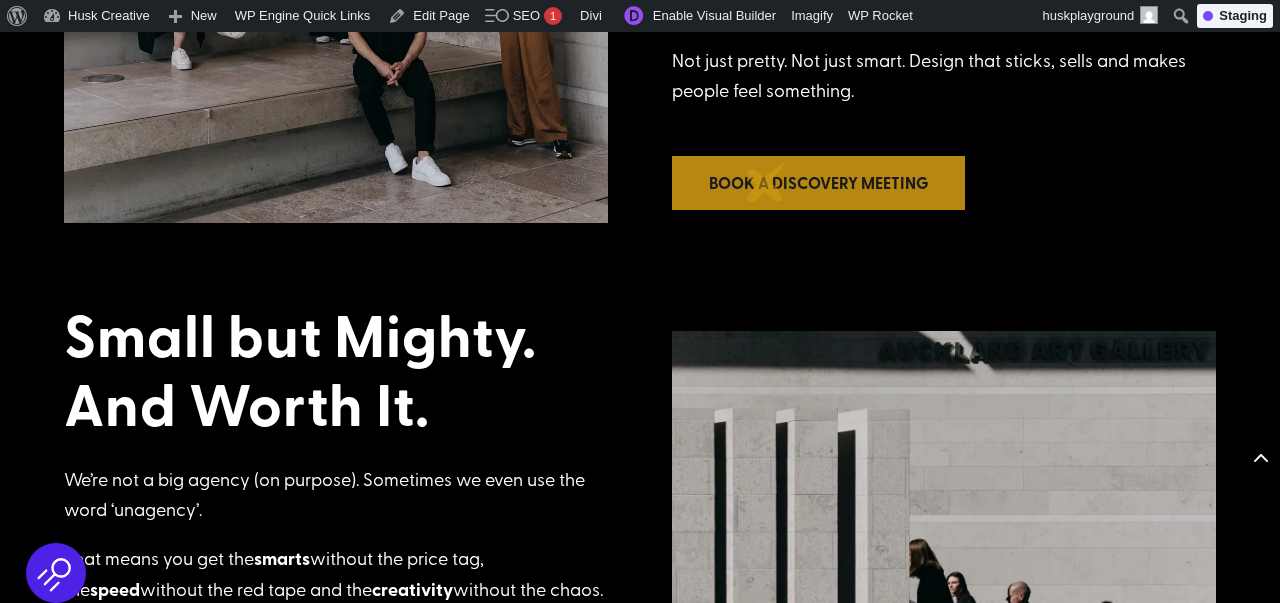 click on "Book a Discovery Meeting" at bounding box center (818, 182) 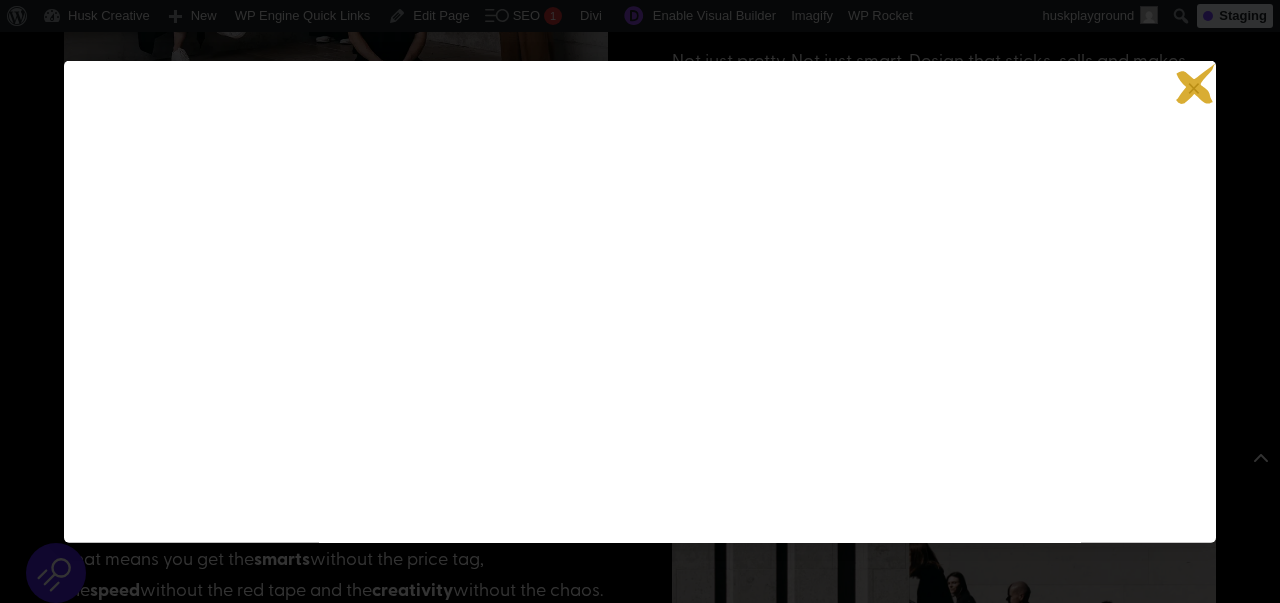 click on "×" at bounding box center [1194, 87] 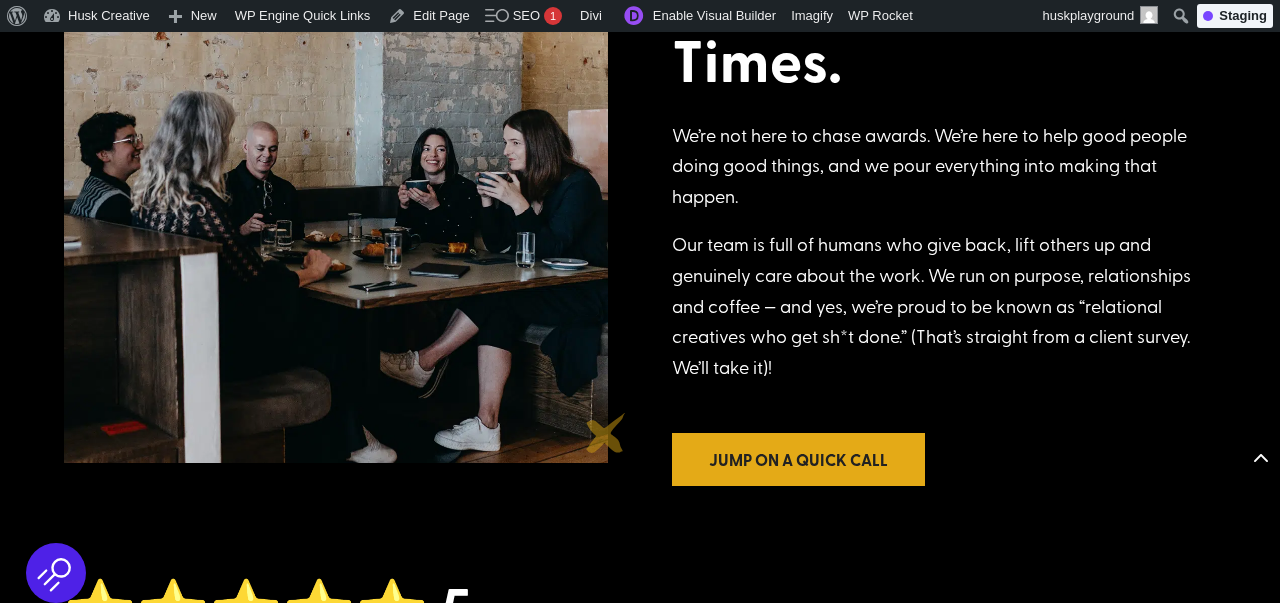 scroll, scrollTop: 1949, scrollLeft: 0, axis: vertical 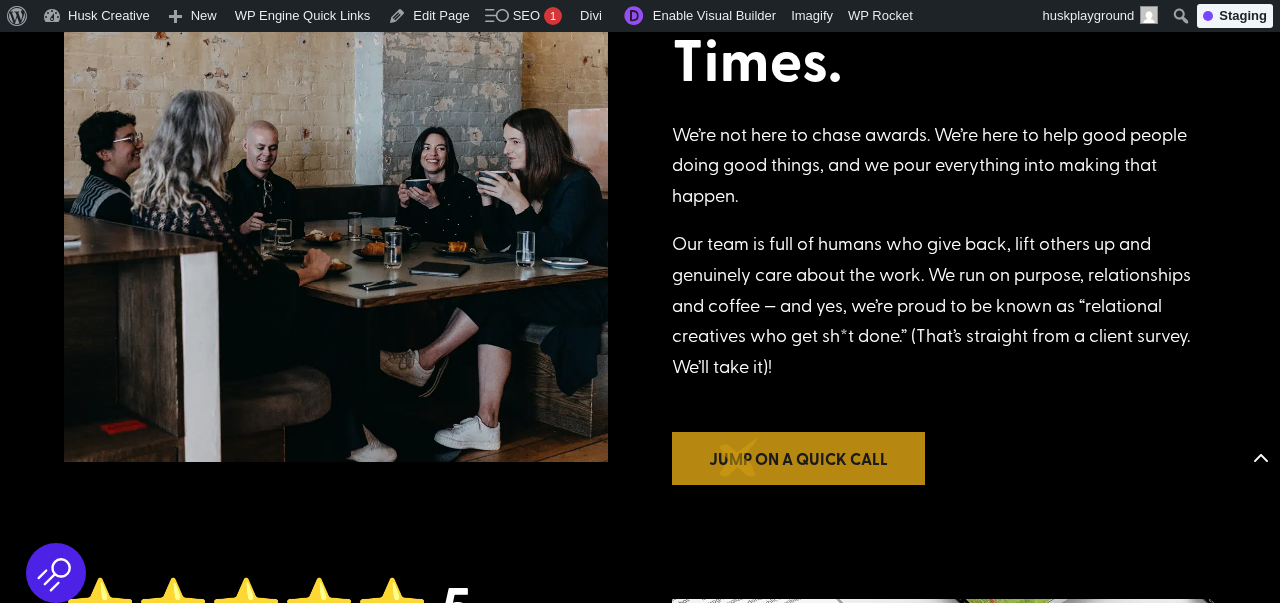 click on "Jump on a quick call" at bounding box center [798, 458] 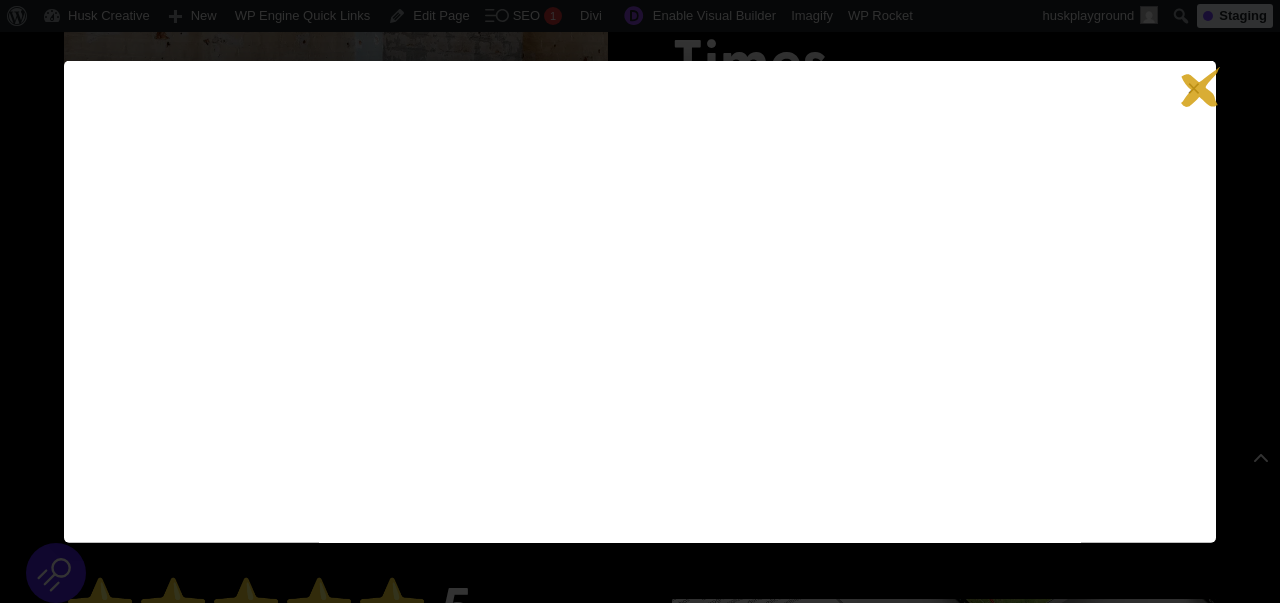 click on "×" at bounding box center [1194, 87] 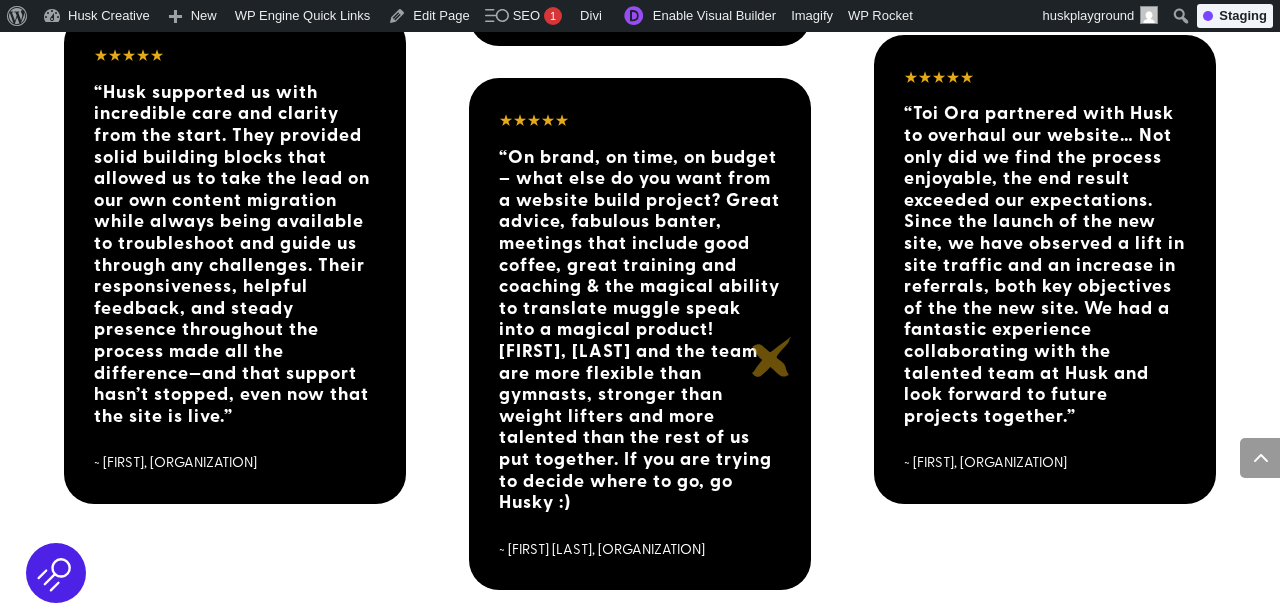 scroll, scrollTop: 4377, scrollLeft: 0, axis: vertical 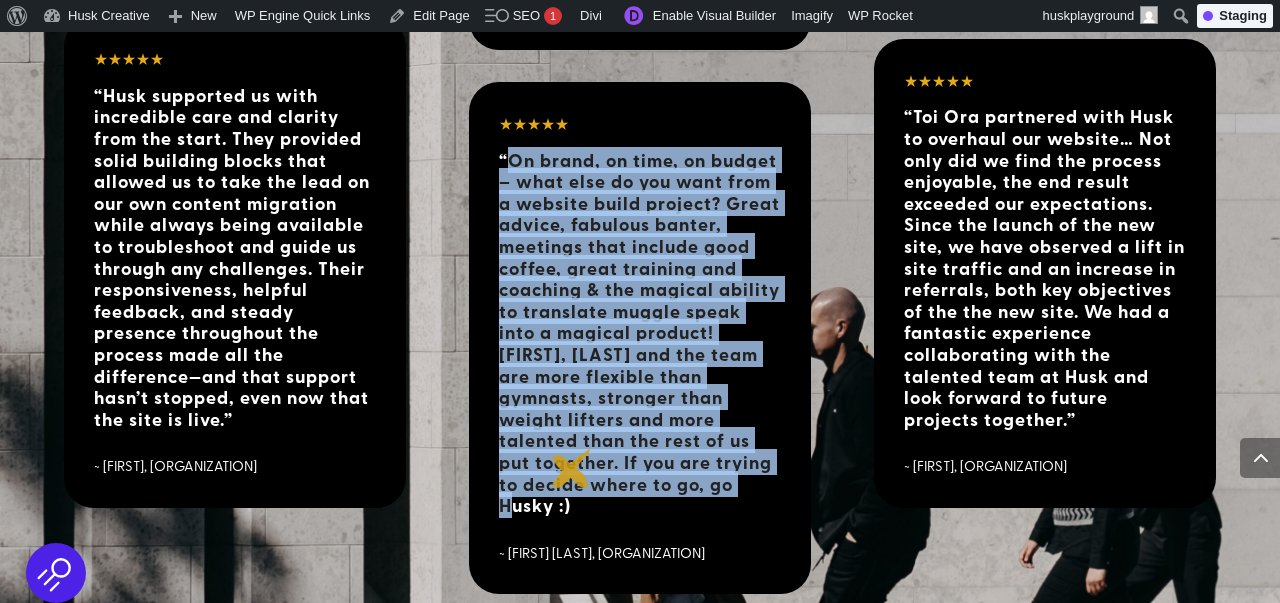 drag, startPoint x: 506, startPoint y: 139, endPoint x: 572, endPoint y: 468, distance: 335.55478 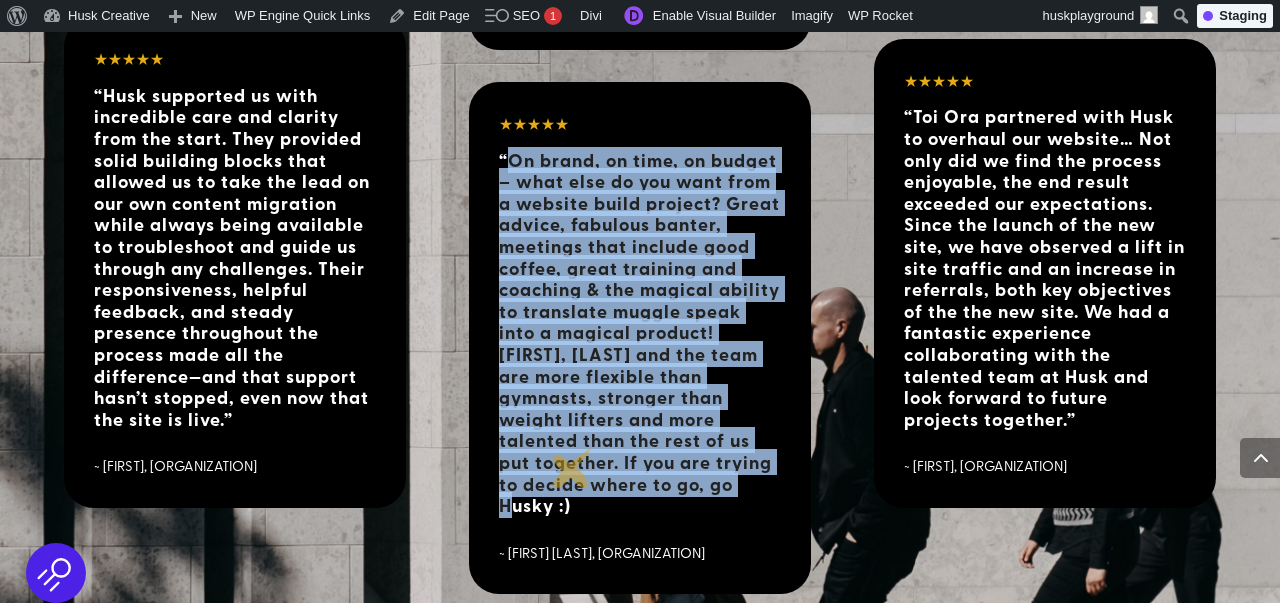 copy on "On brand, on time, on budget – what else do you want from a website build project? Great advice, fabulous banter, meetings that include good coffee, great training and coaching & the magical ability to translate muggle speak into a magical product! Lou, Bri and the team are more flexible than gymnasts, stronger than weight lifters and more talented than the rest of us put together. If you are trying to decide where to go, go Husky :)" 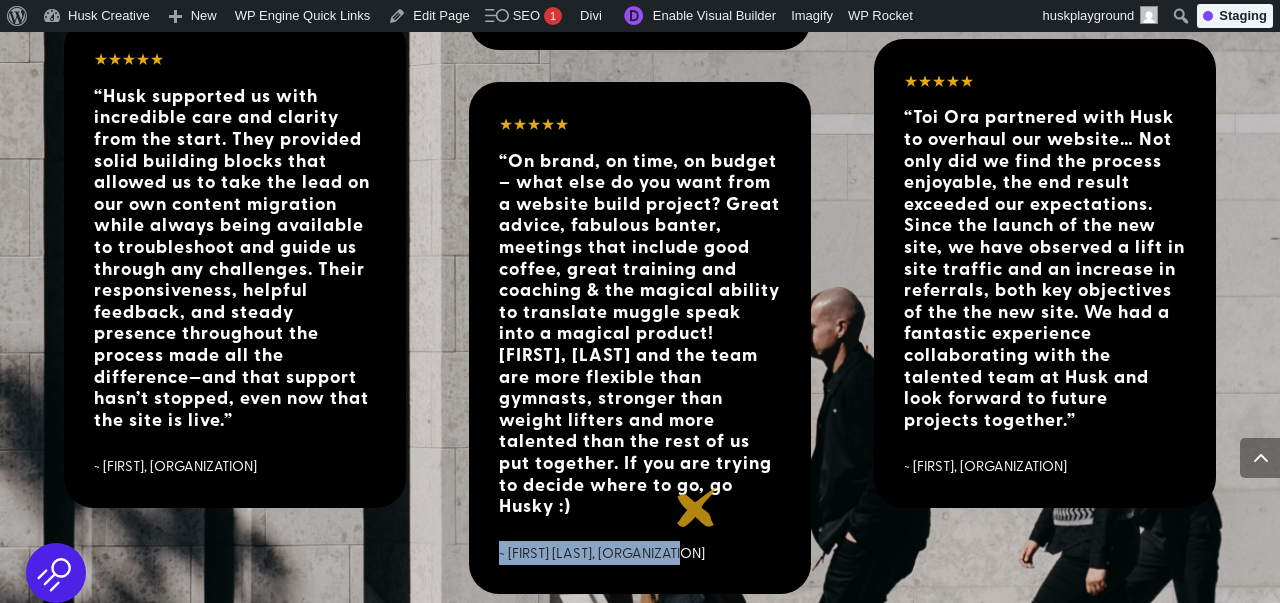 drag, startPoint x: 494, startPoint y: 509, endPoint x: 697, endPoint y: 507, distance: 203.00986 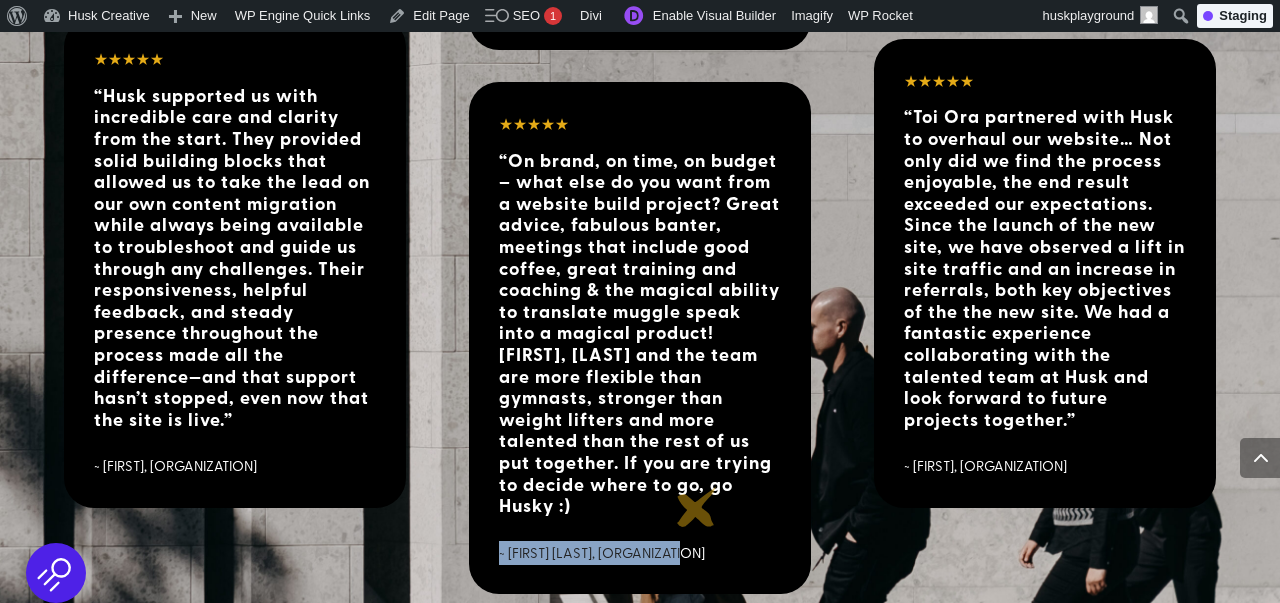 copy on "~ [FIRST] [LAST], [CITY]" 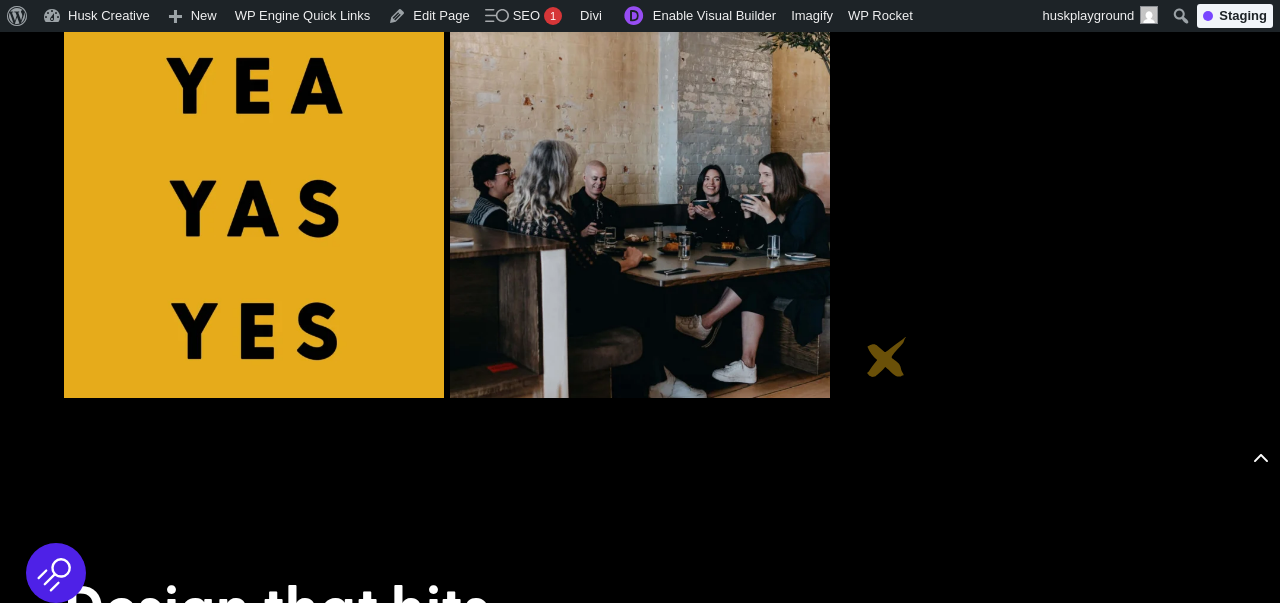 scroll, scrollTop: 7327, scrollLeft: 0, axis: vertical 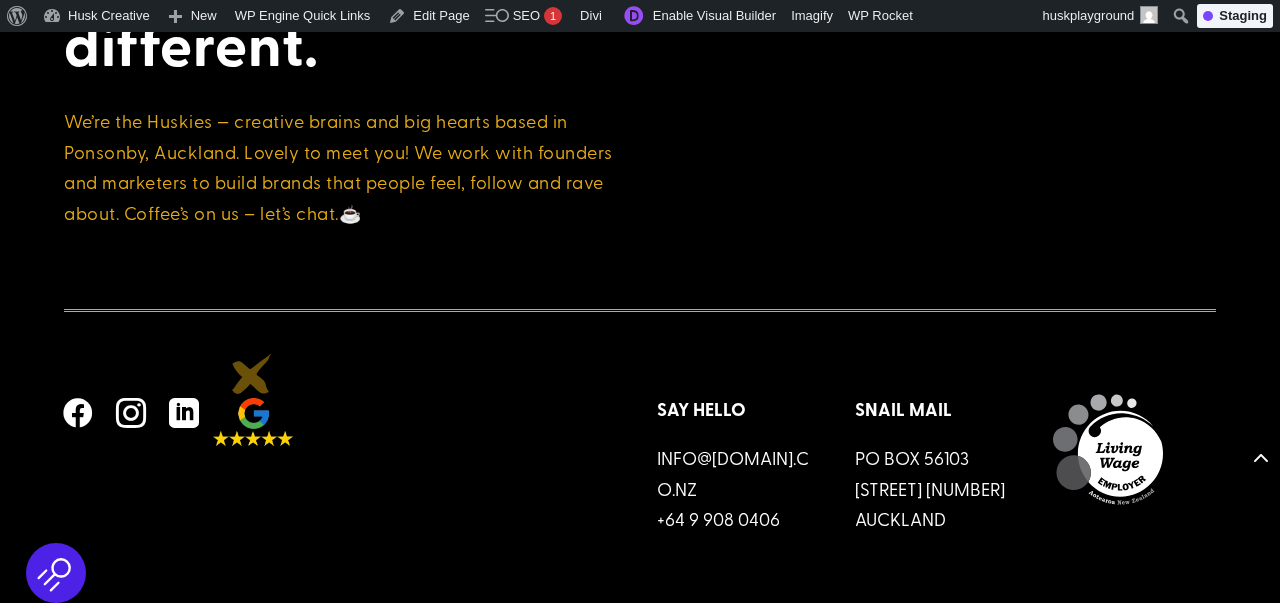 click at bounding box center [253, 422] 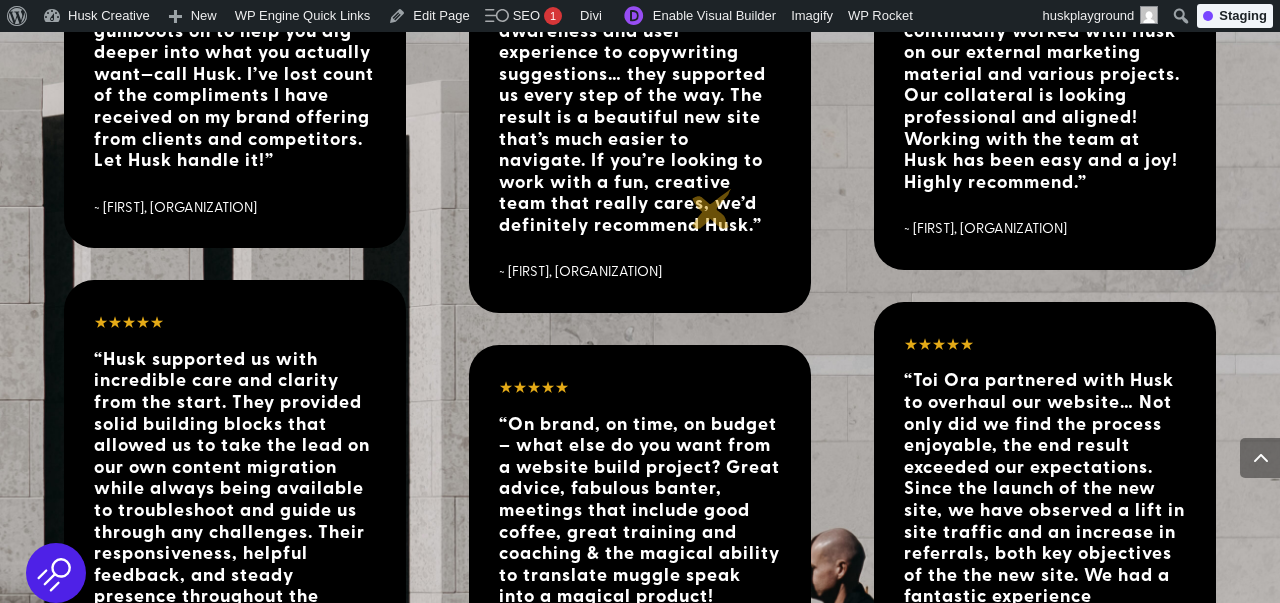 scroll, scrollTop: 4109, scrollLeft: 0, axis: vertical 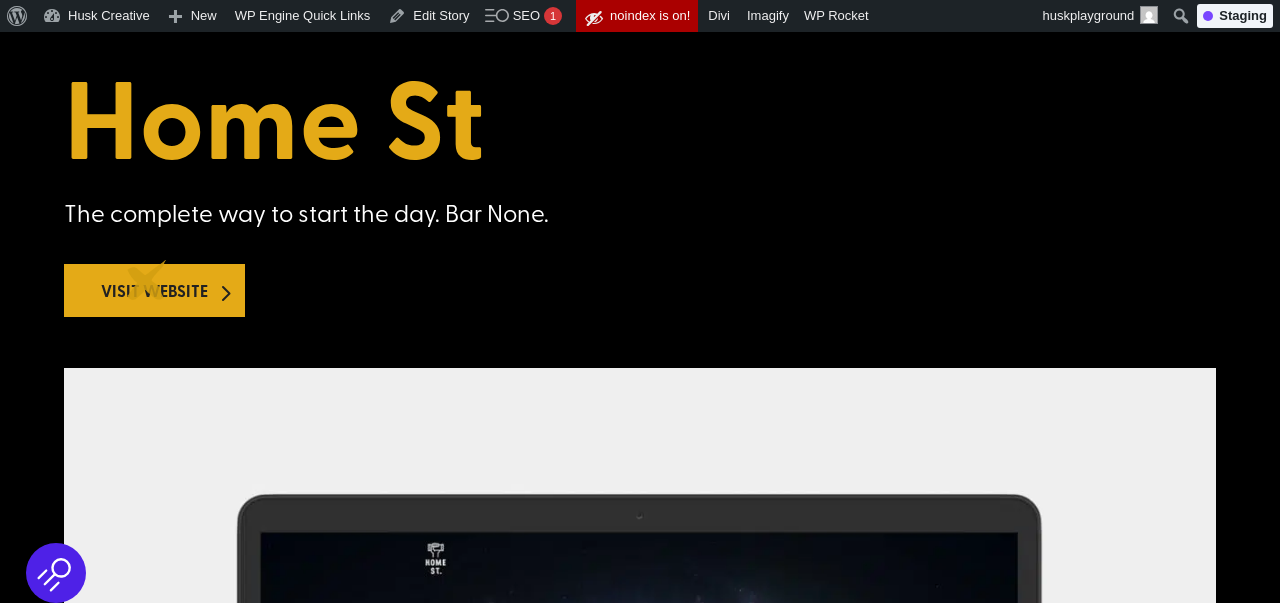 click on "Visit Website" at bounding box center (154, 290) 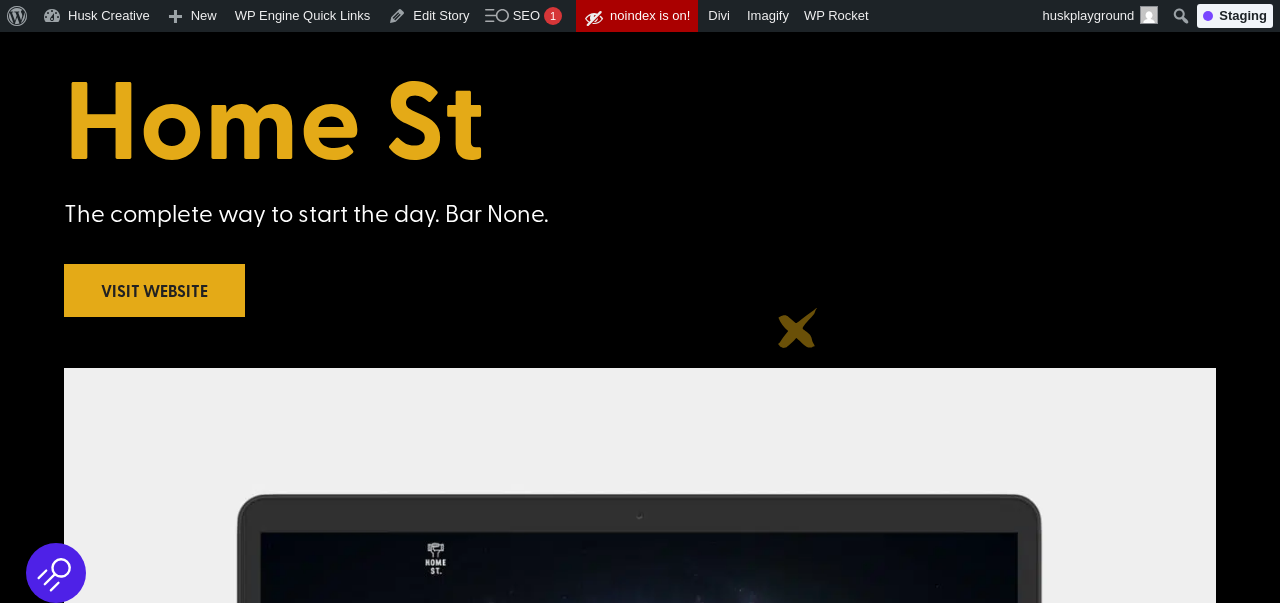 click on "Home St
The complete way to start the day.  Bar None.
Visit Website" at bounding box center (640, 184) 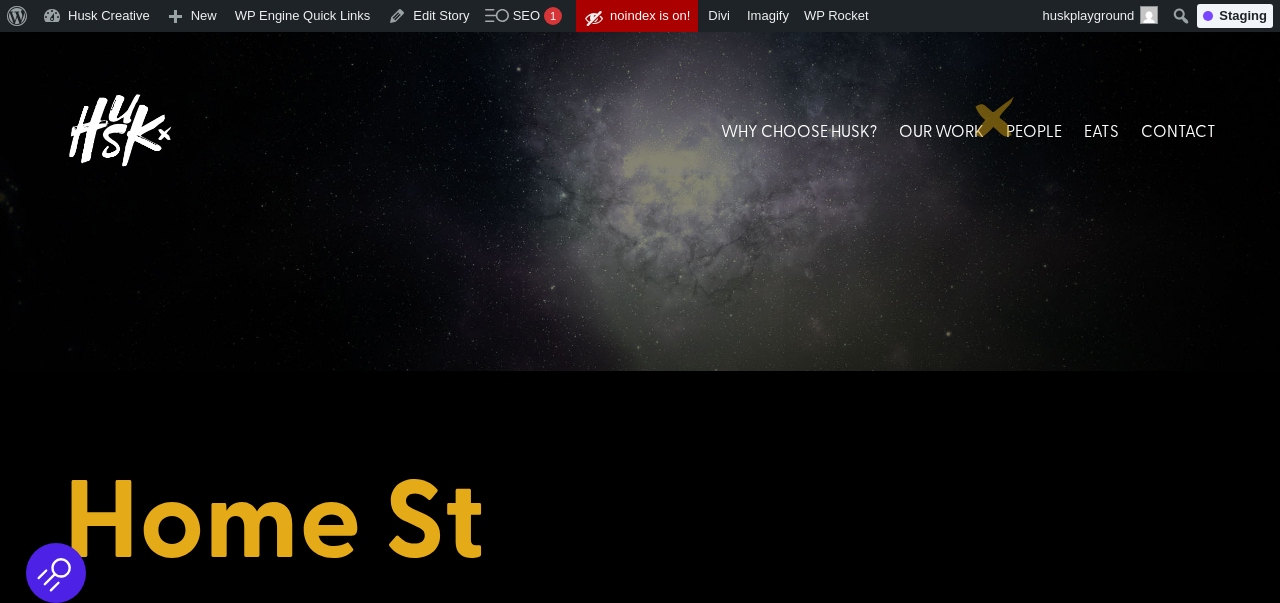 scroll, scrollTop: 0, scrollLeft: 0, axis: both 